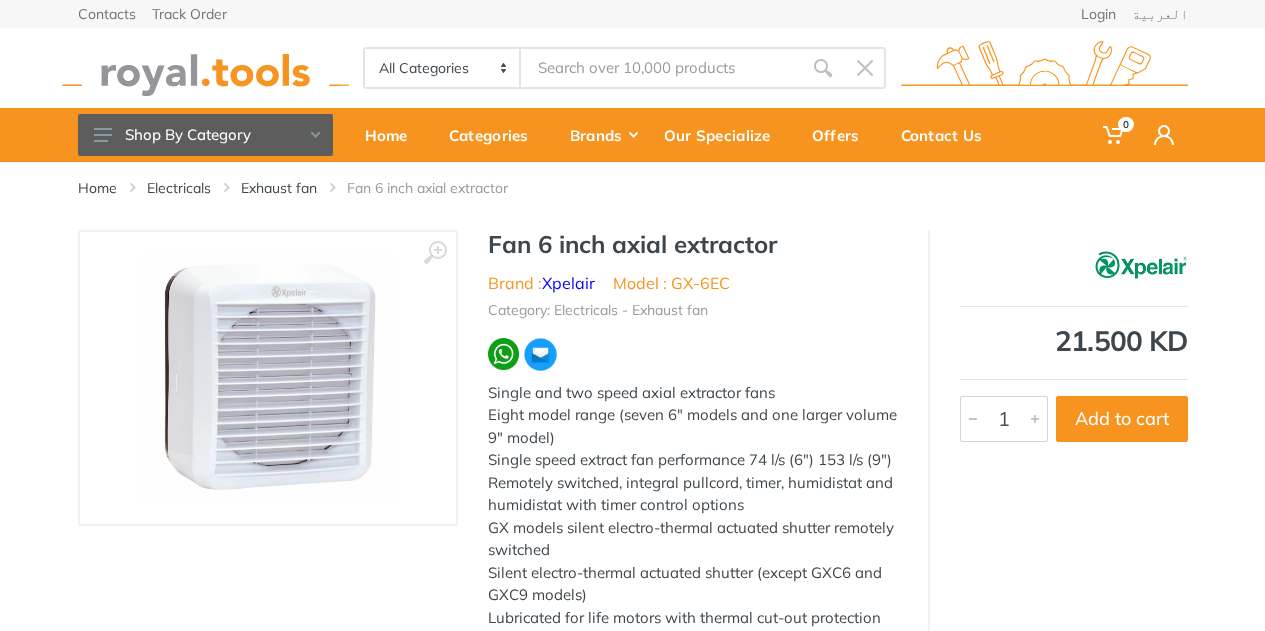 scroll, scrollTop: 15, scrollLeft: 0, axis: vertical 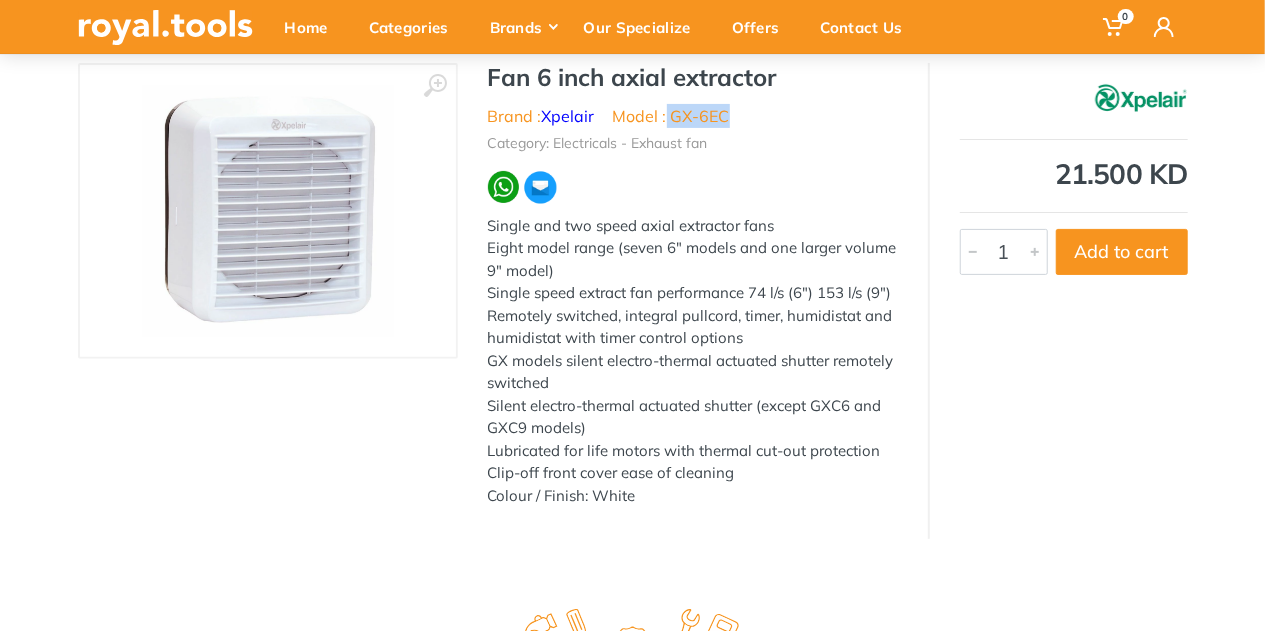 drag, startPoint x: 744, startPoint y: 112, endPoint x: 668, endPoint y: 111, distance: 76.00658 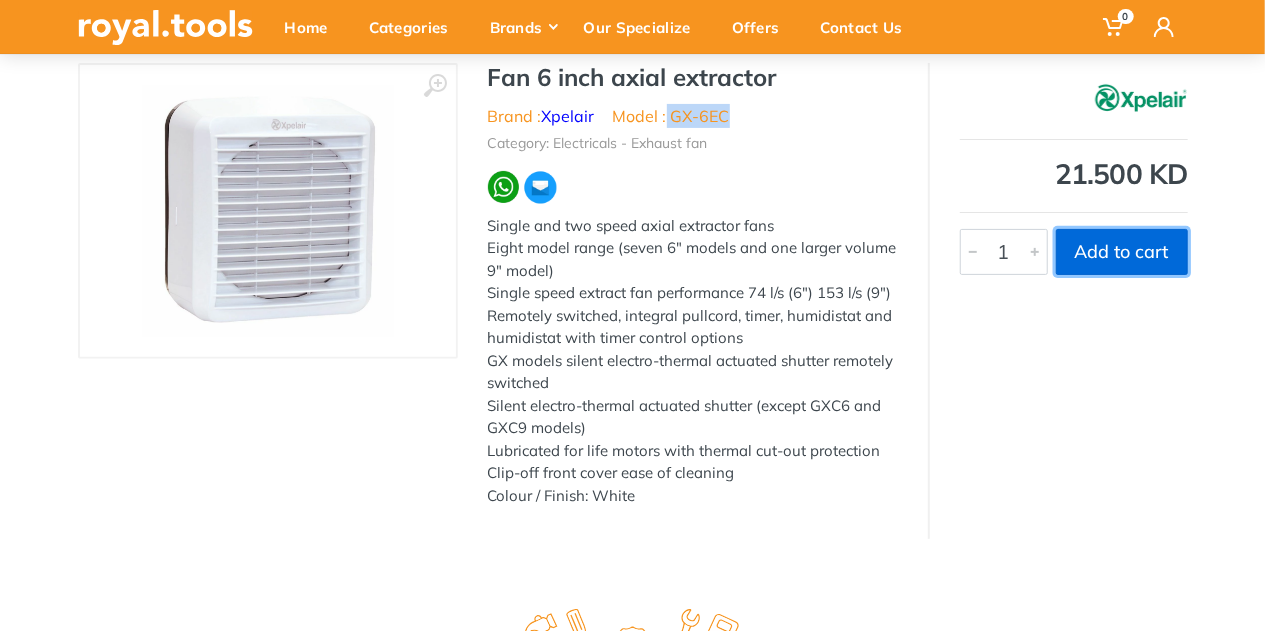 click on "Add to cart" at bounding box center [1122, 252] 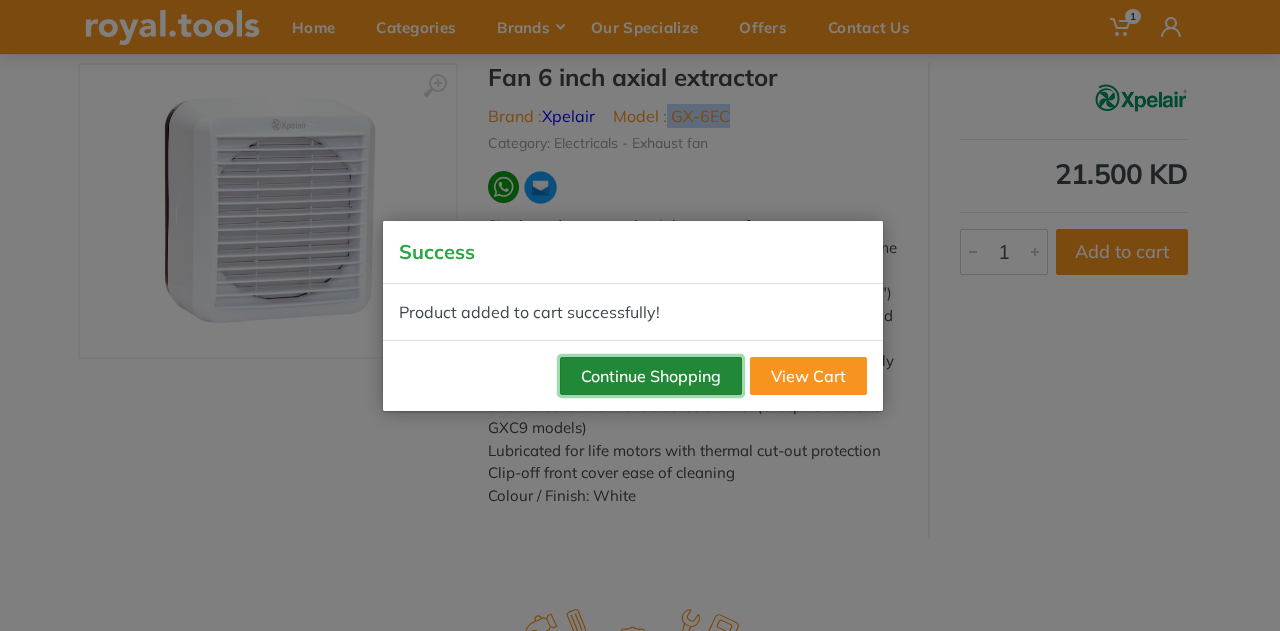 click on "Continue Shopping" at bounding box center [651, 376] 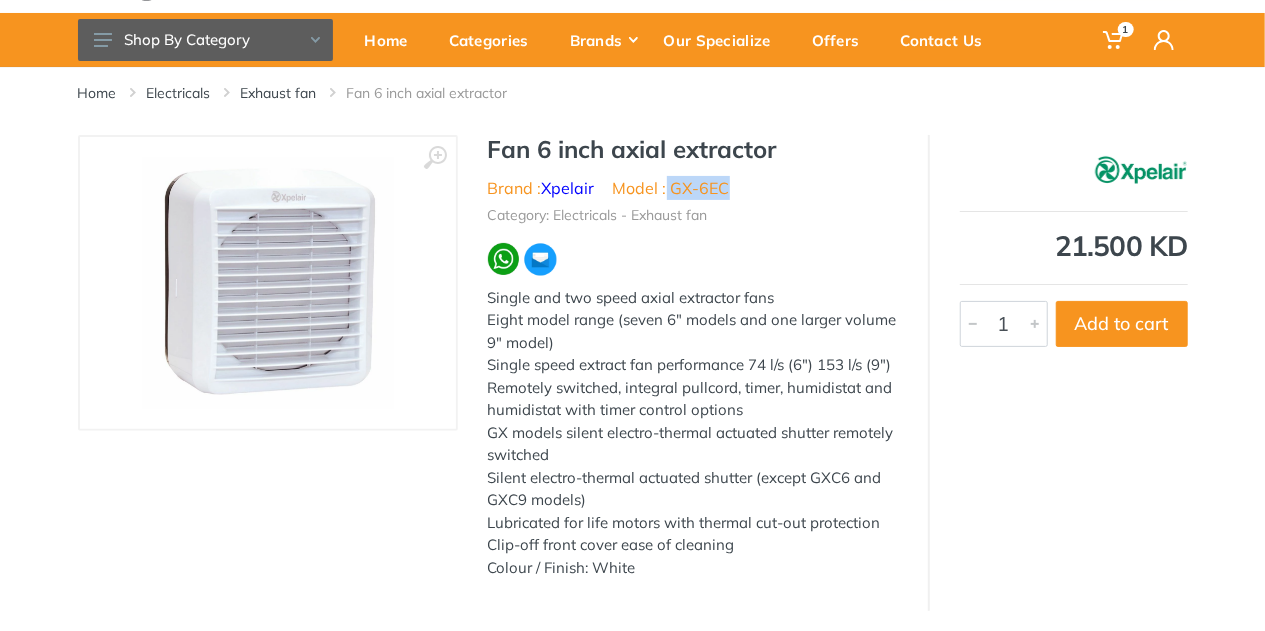 scroll, scrollTop: 0, scrollLeft: 0, axis: both 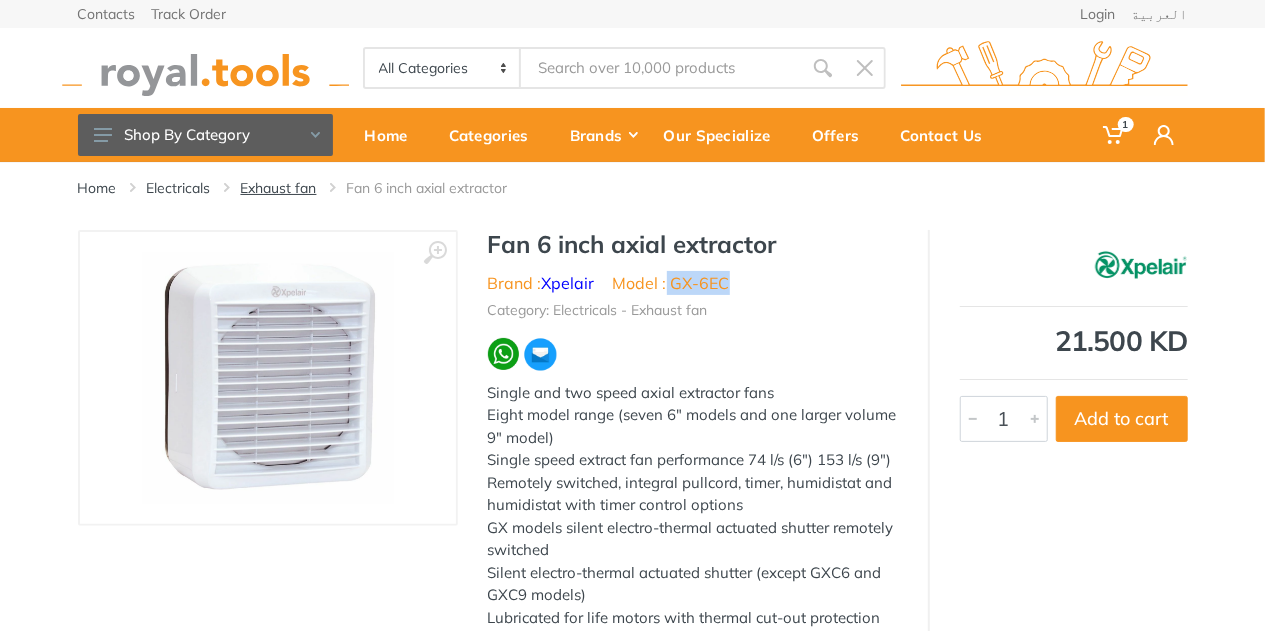 click on "Exhaust fan" at bounding box center [279, 188] 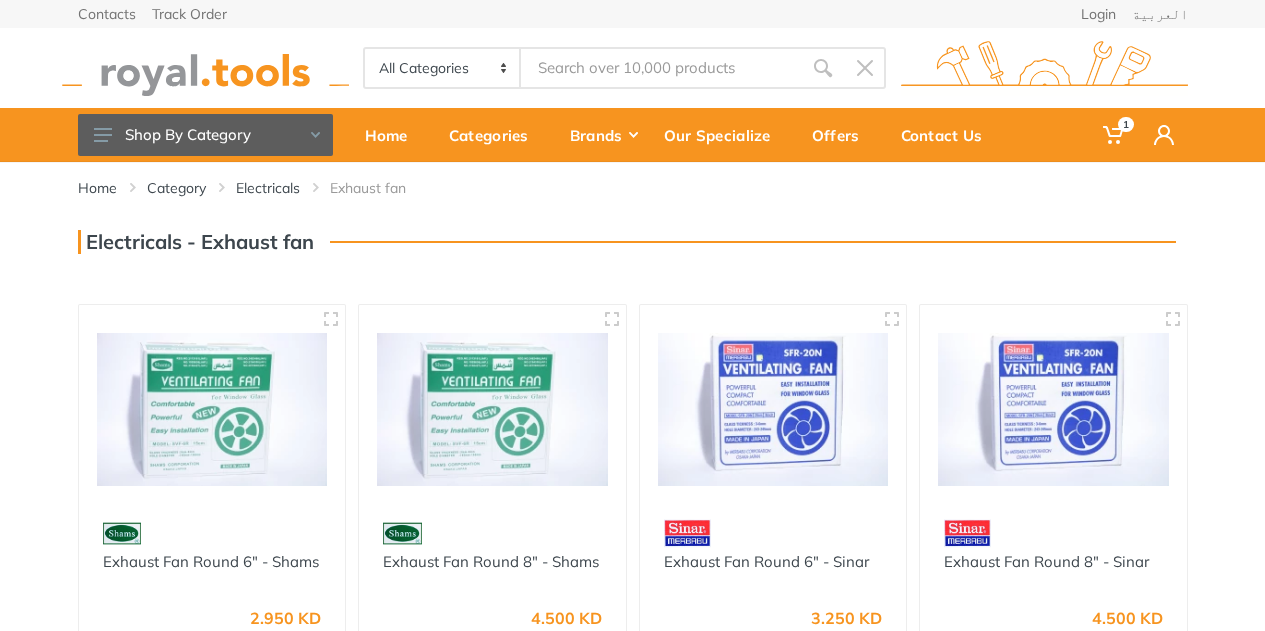 scroll, scrollTop: 0, scrollLeft: 0, axis: both 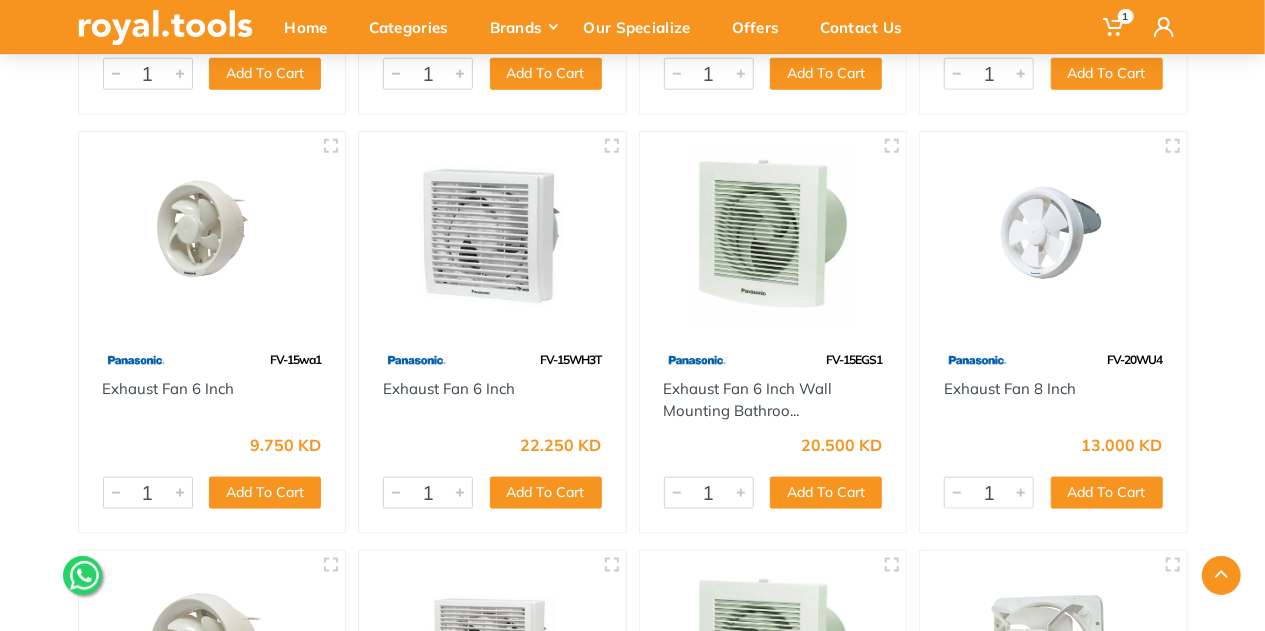 click at bounding box center (492, 236) 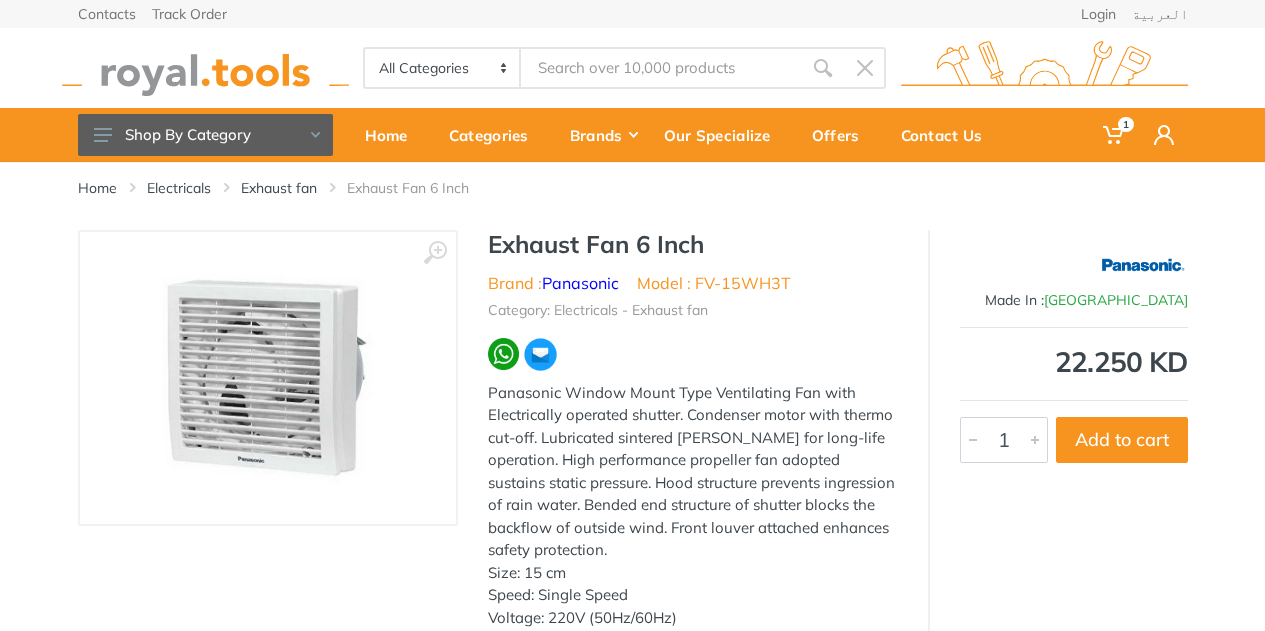 scroll, scrollTop: 0, scrollLeft: 0, axis: both 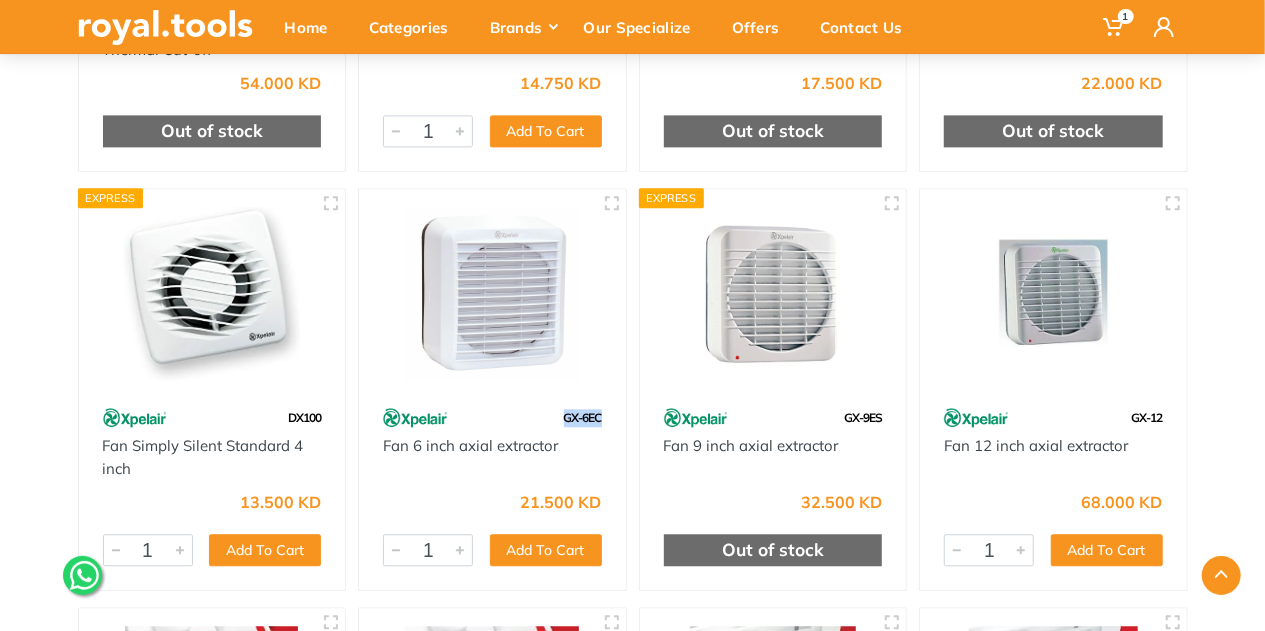 drag, startPoint x: 604, startPoint y: 415, endPoint x: 566, endPoint y: 423, distance: 38.832977 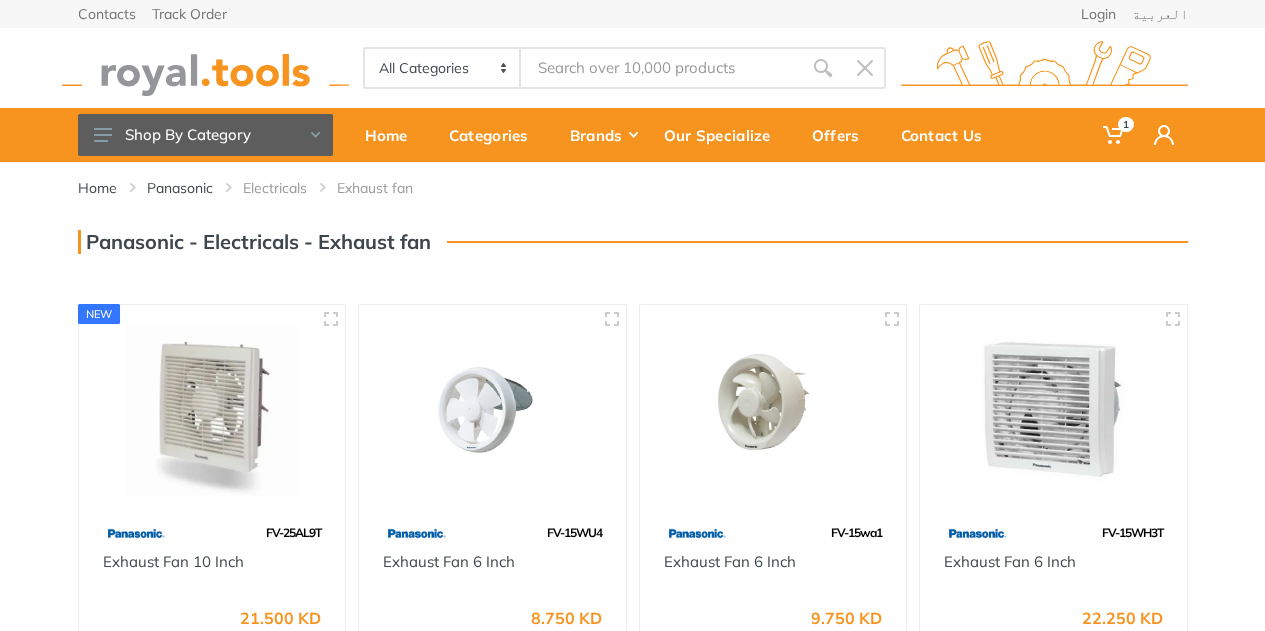 scroll, scrollTop: 0, scrollLeft: 0, axis: both 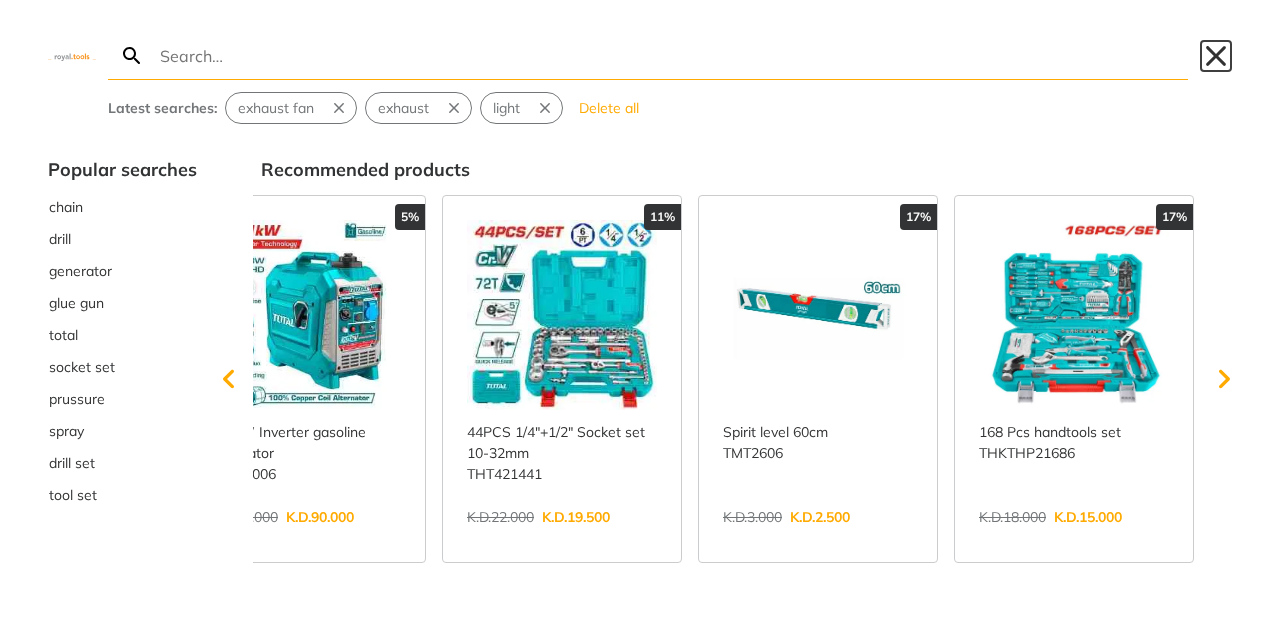 click on "Close" at bounding box center [1216, 56] 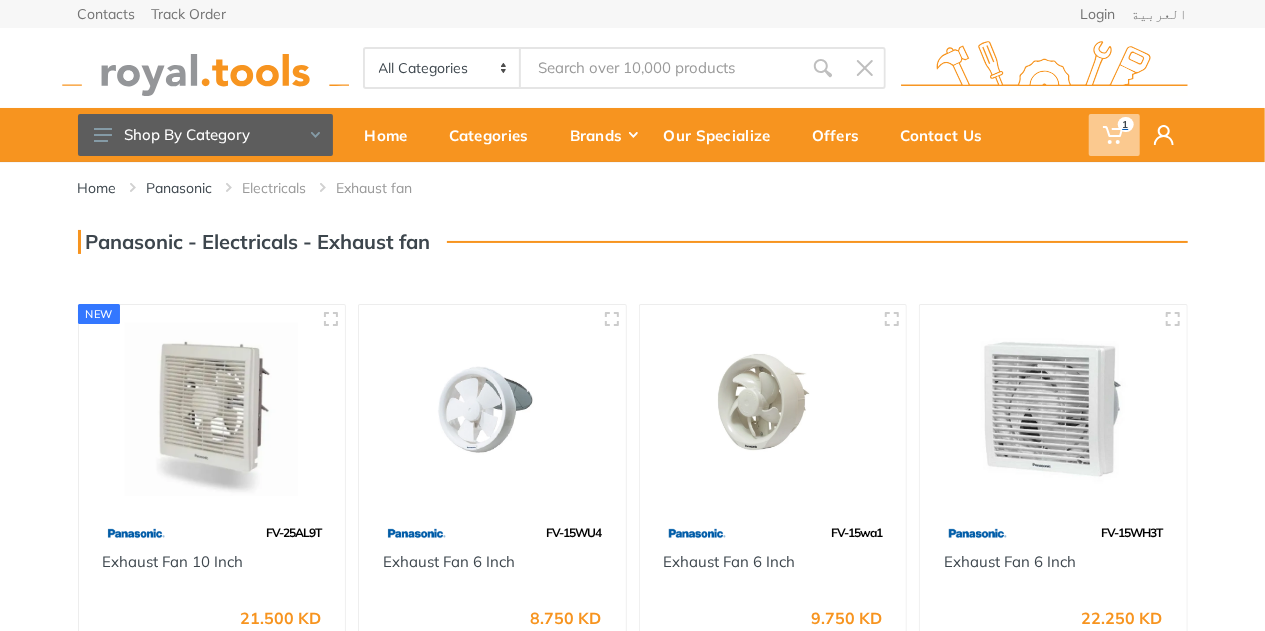 click on "1" at bounding box center (1114, 135) 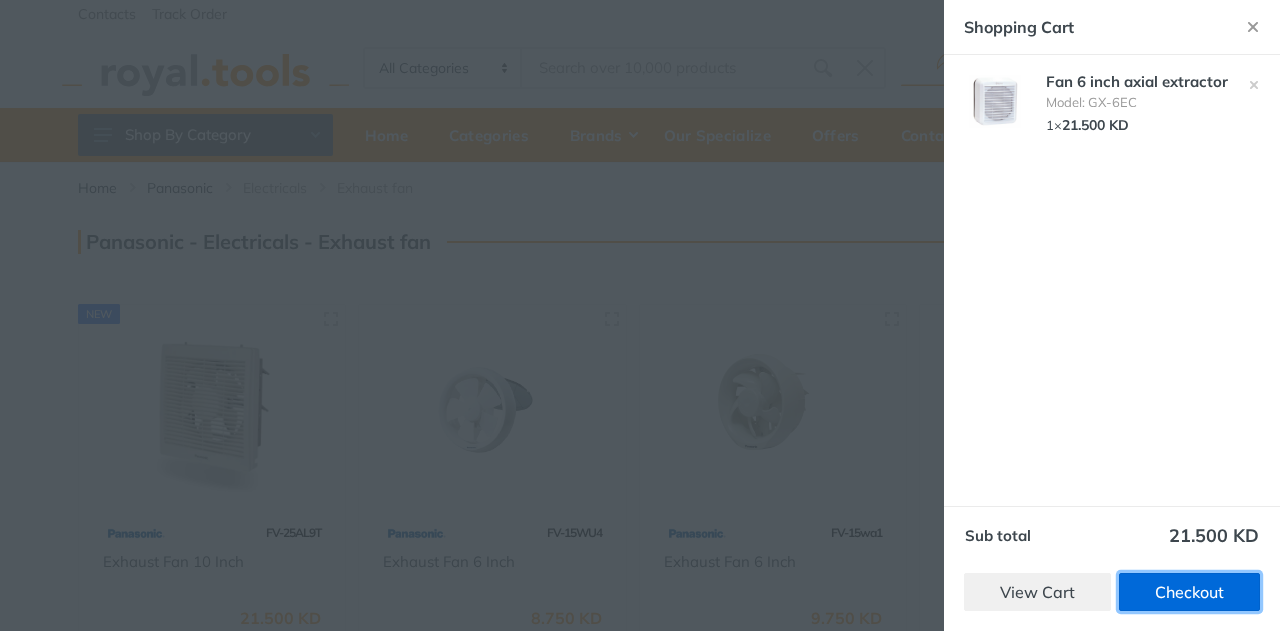 click on "Checkout" at bounding box center [1189, 592] 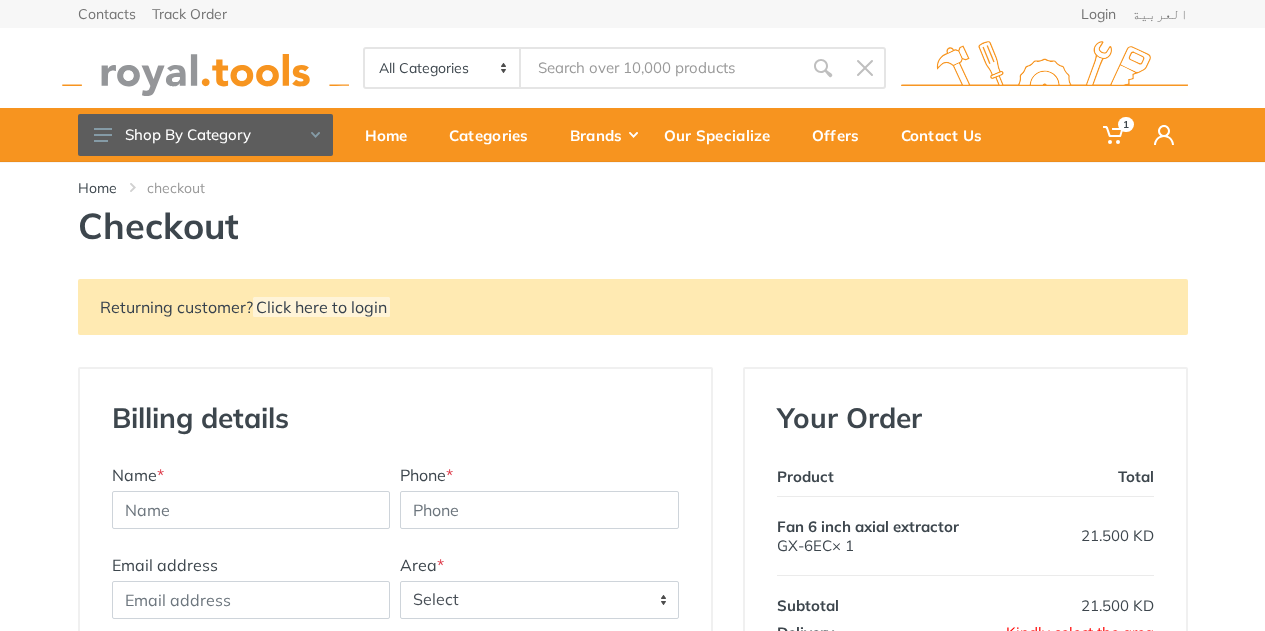 scroll, scrollTop: 0, scrollLeft: 0, axis: both 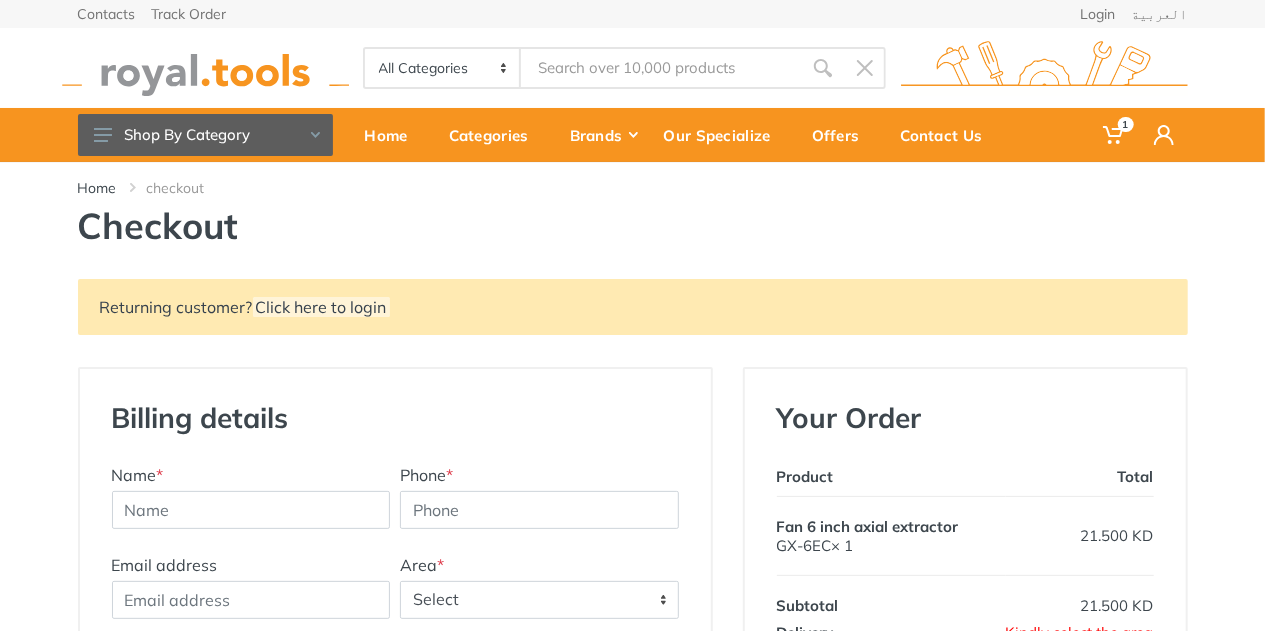 click on "Returning customer?  Click here to login" at bounding box center [633, 307] 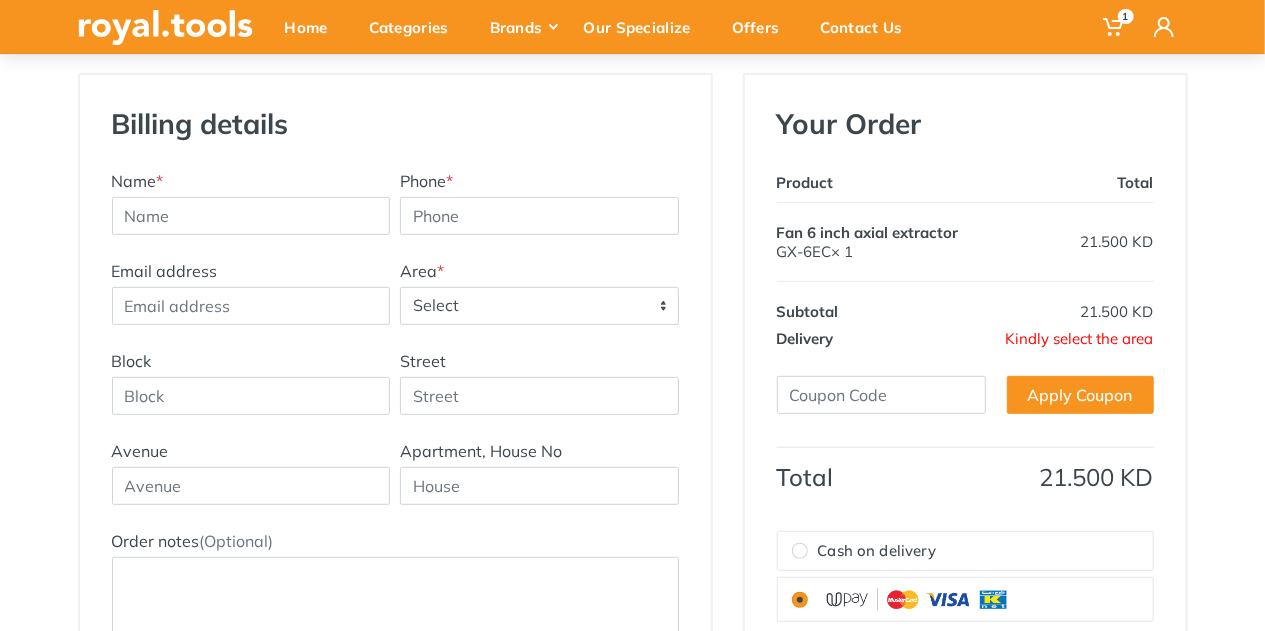 scroll, scrollTop: 292, scrollLeft: 0, axis: vertical 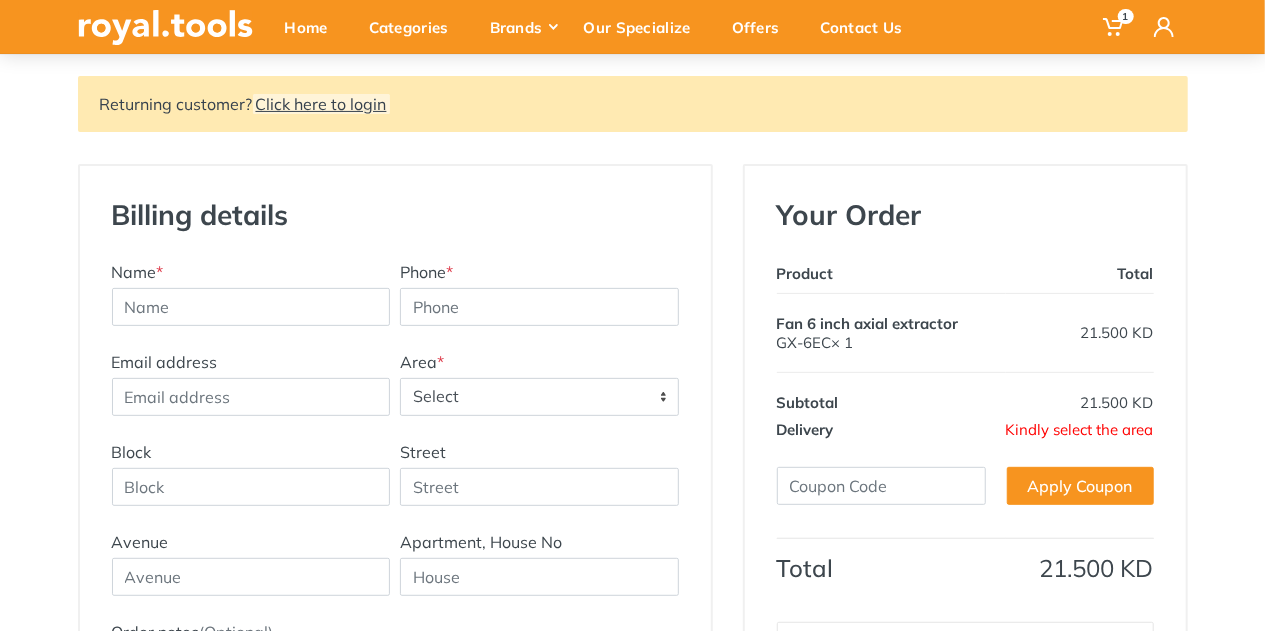 click on "Click here to login" at bounding box center [321, 104] 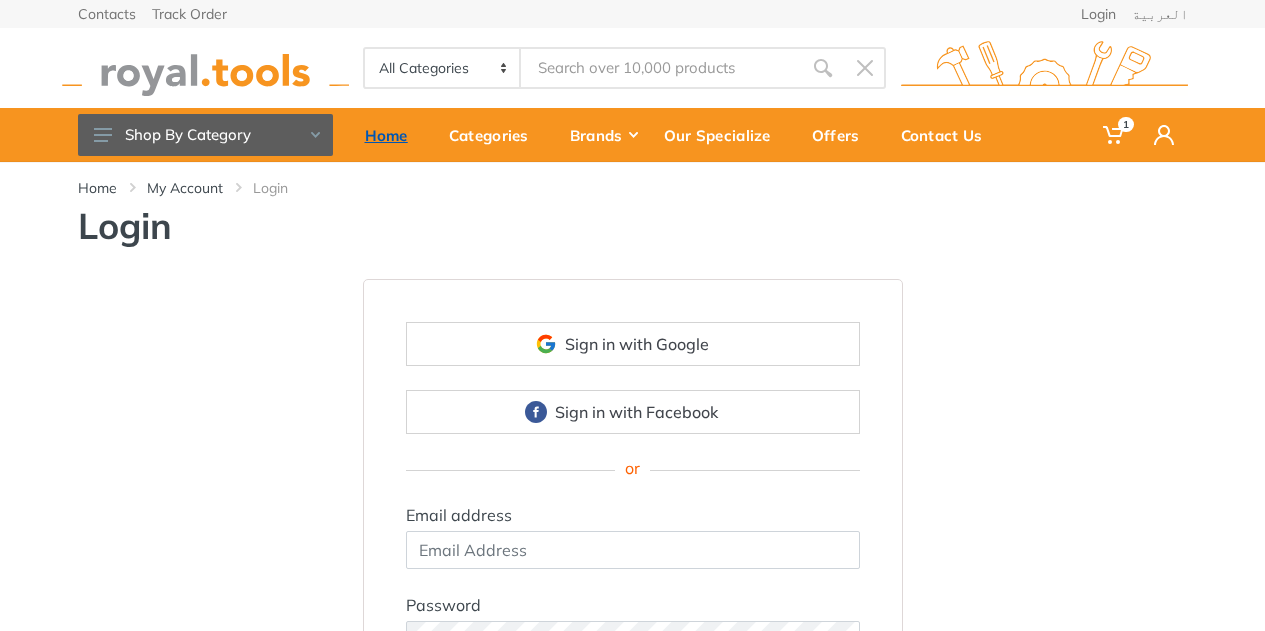 scroll, scrollTop: 0, scrollLeft: 0, axis: both 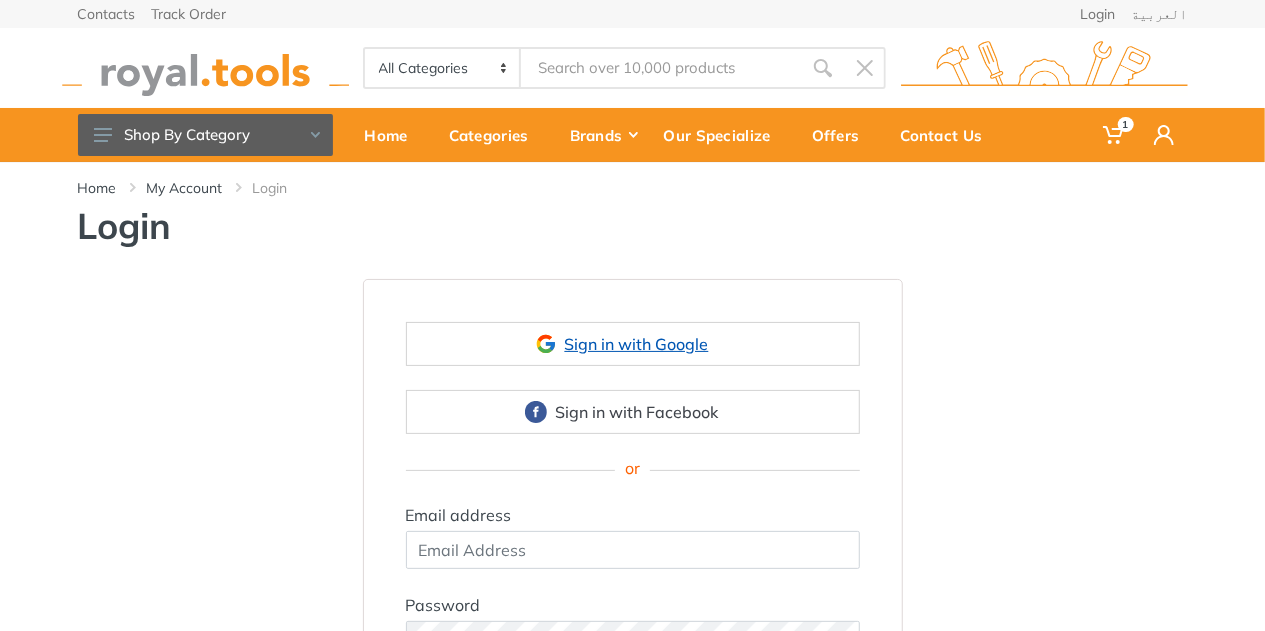 click at bounding box center [546, 344] 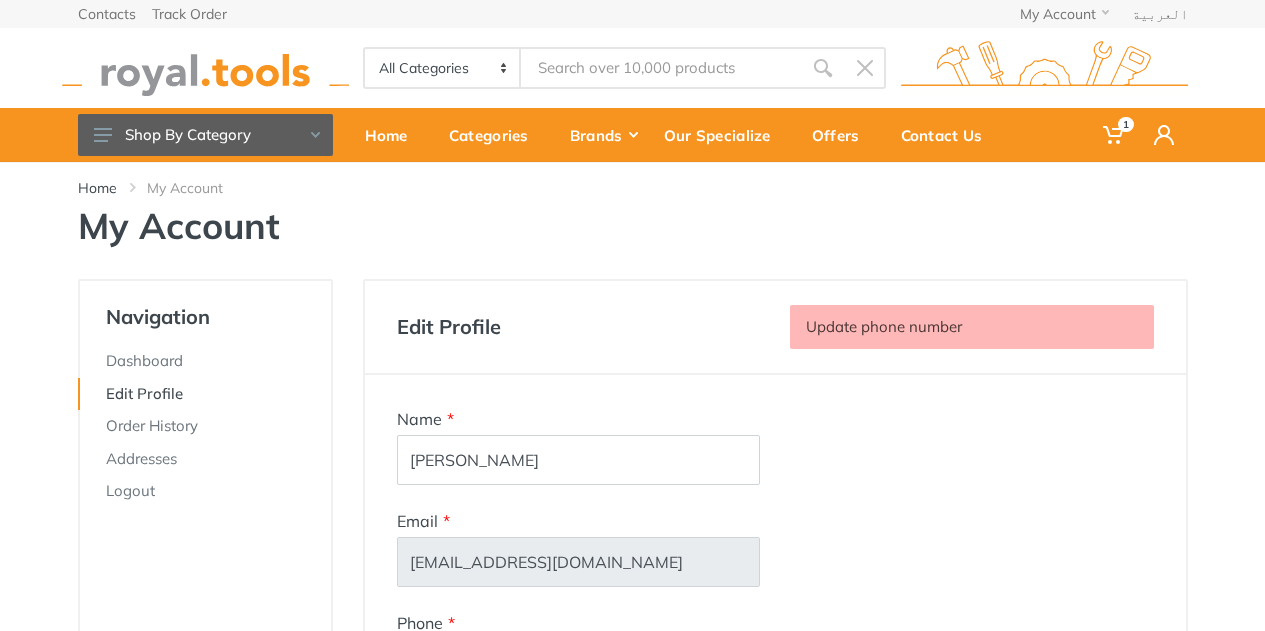 scroll, scrollTop: 0, scrollLeft: 0, axis: both 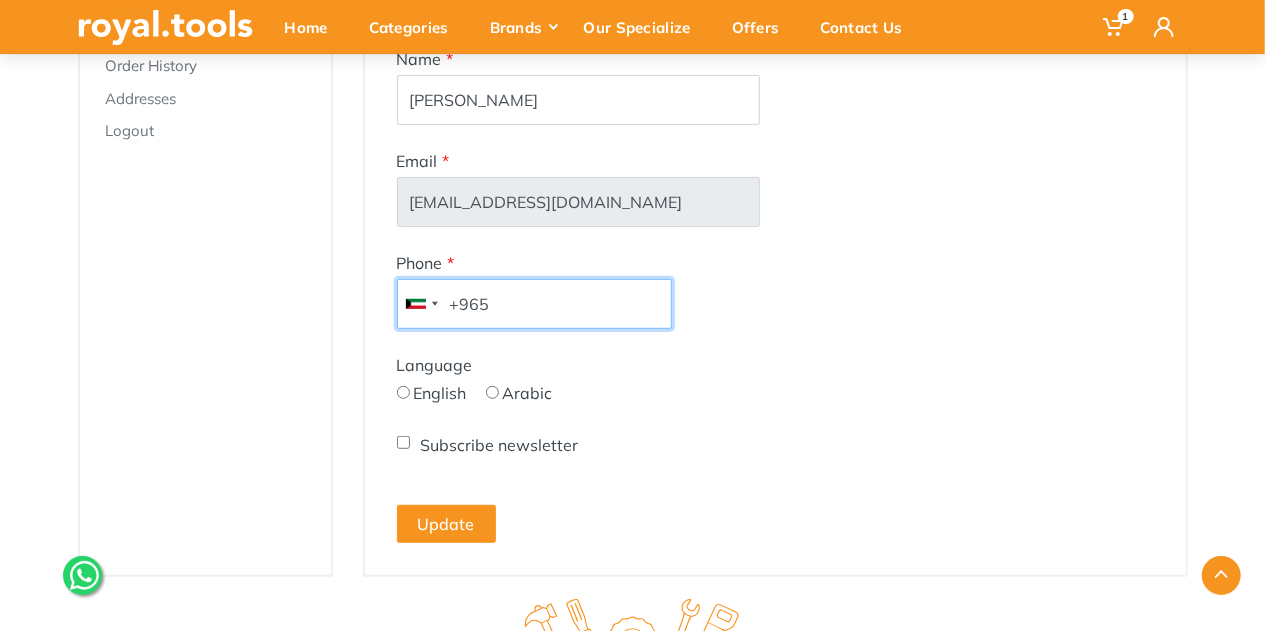 click on "+965" at bounding box center (534, 304) 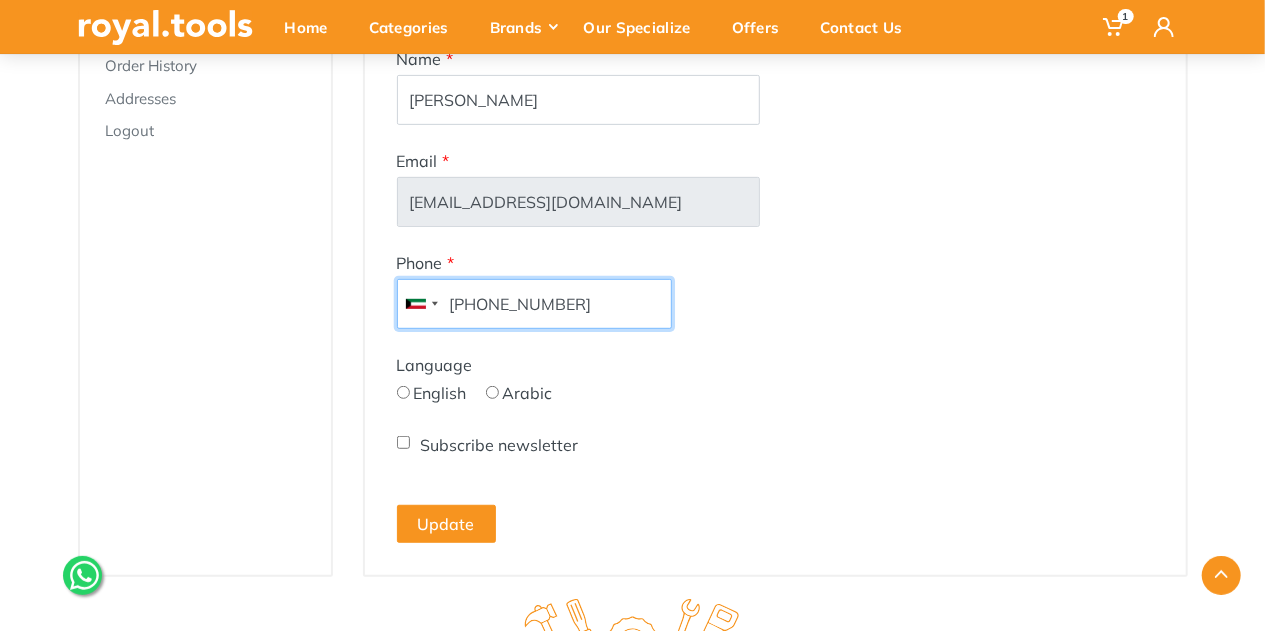 type on "+96597394739" 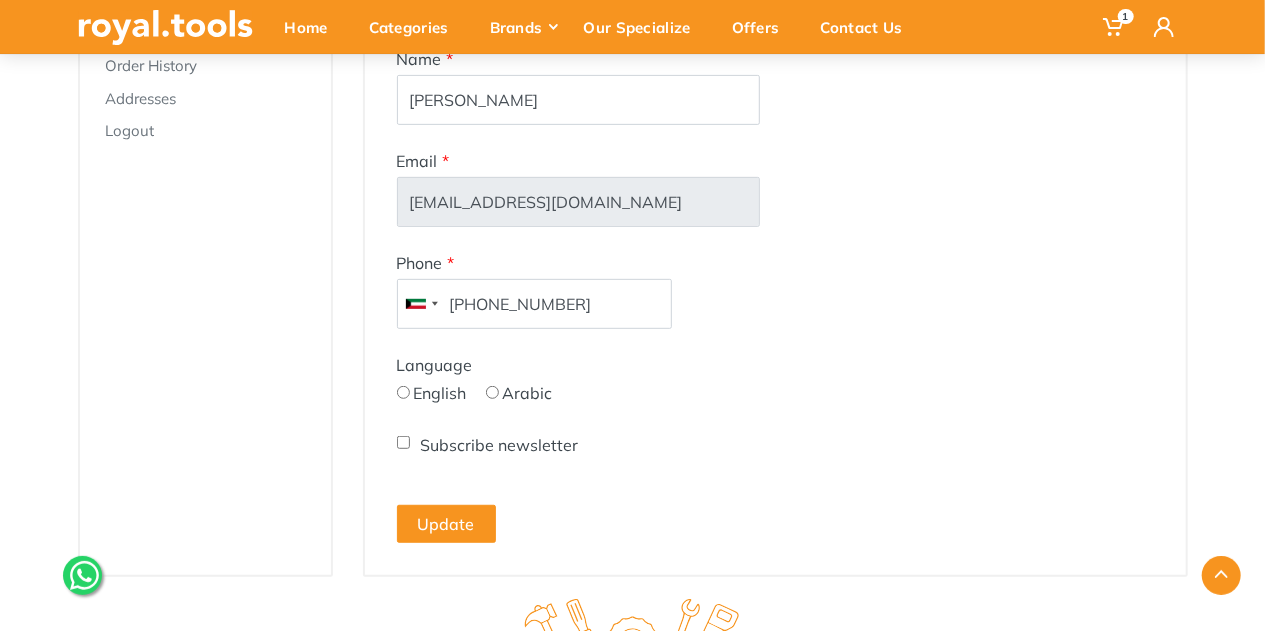 click on "English" at bounding box center (403, 392) 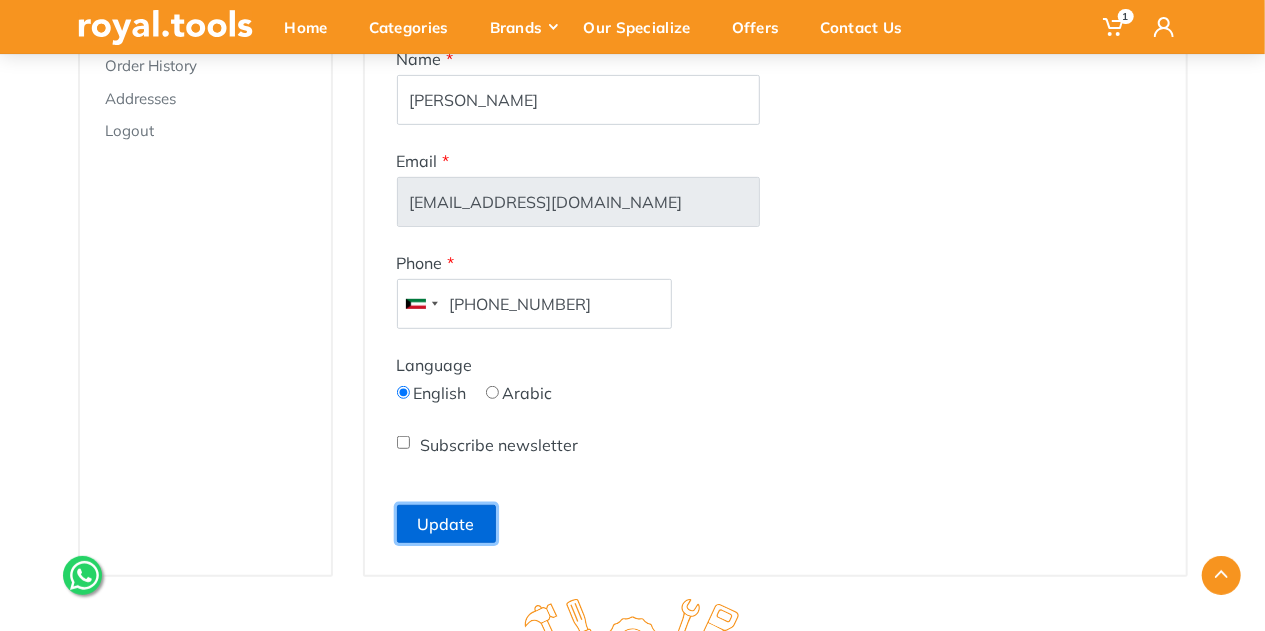 click on "Update" at bounding box center (446, 524) 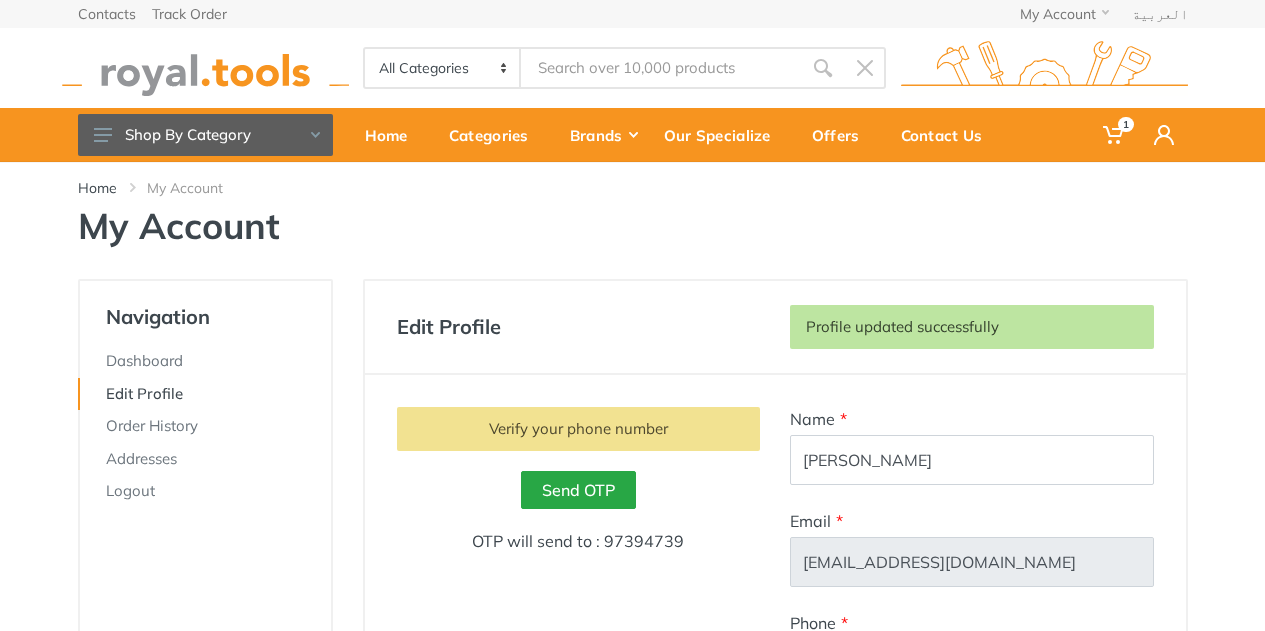 scroll, scrollTop: 0, scrollLeft: 0, axis: both 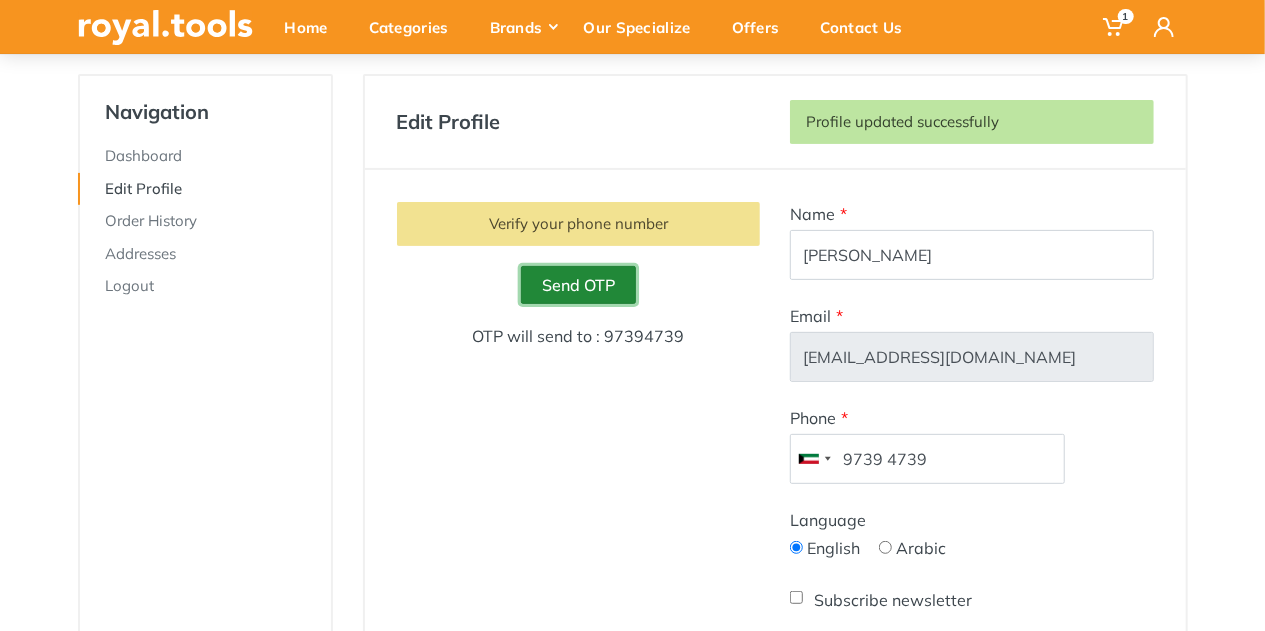 click on "Send OTP" at bounding box center (578, 285) 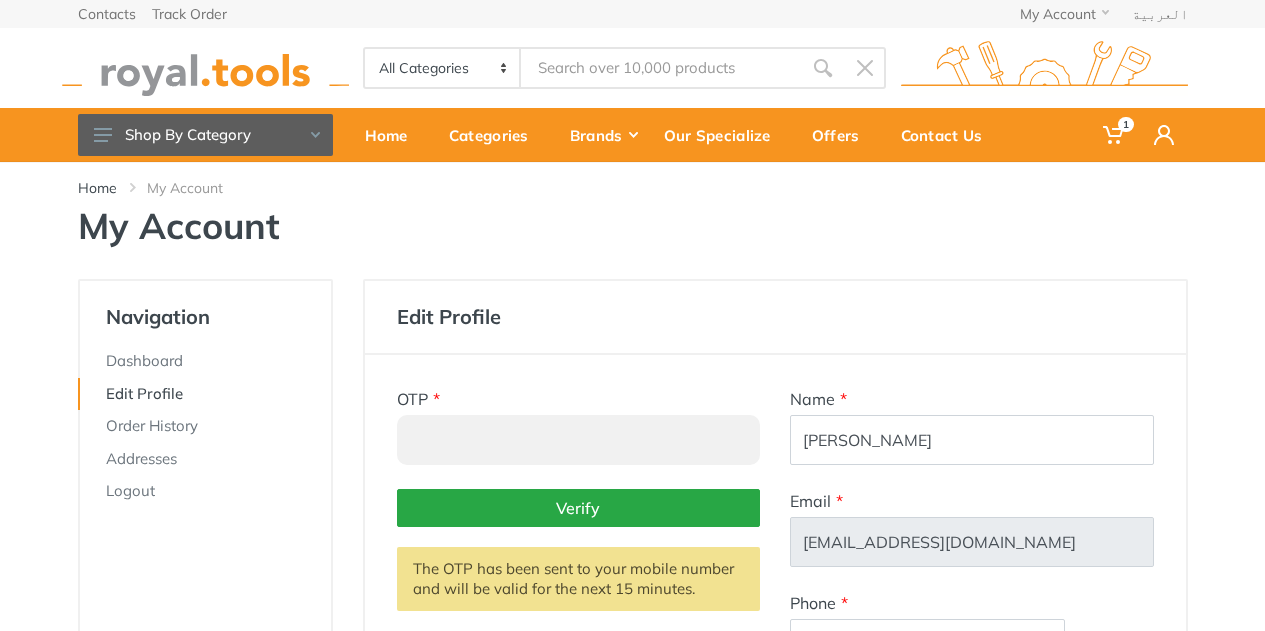 scroll, scrollTop: 0, scrollLeft: 0, axis: both 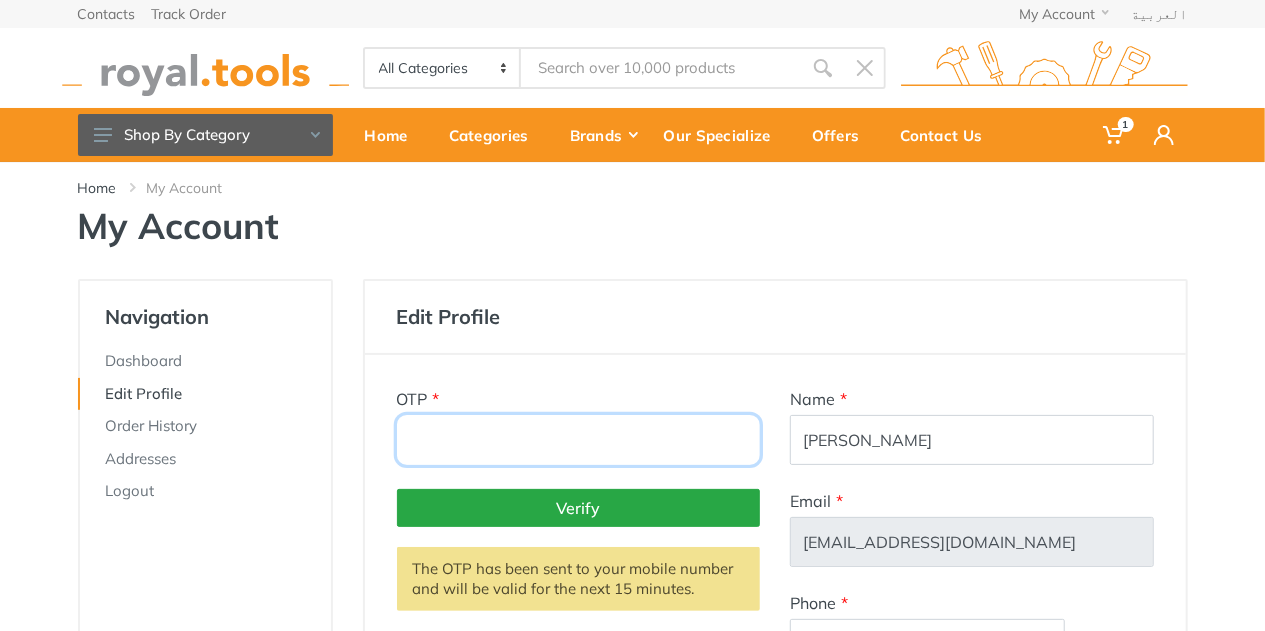 click at bounding box center [579, 440] 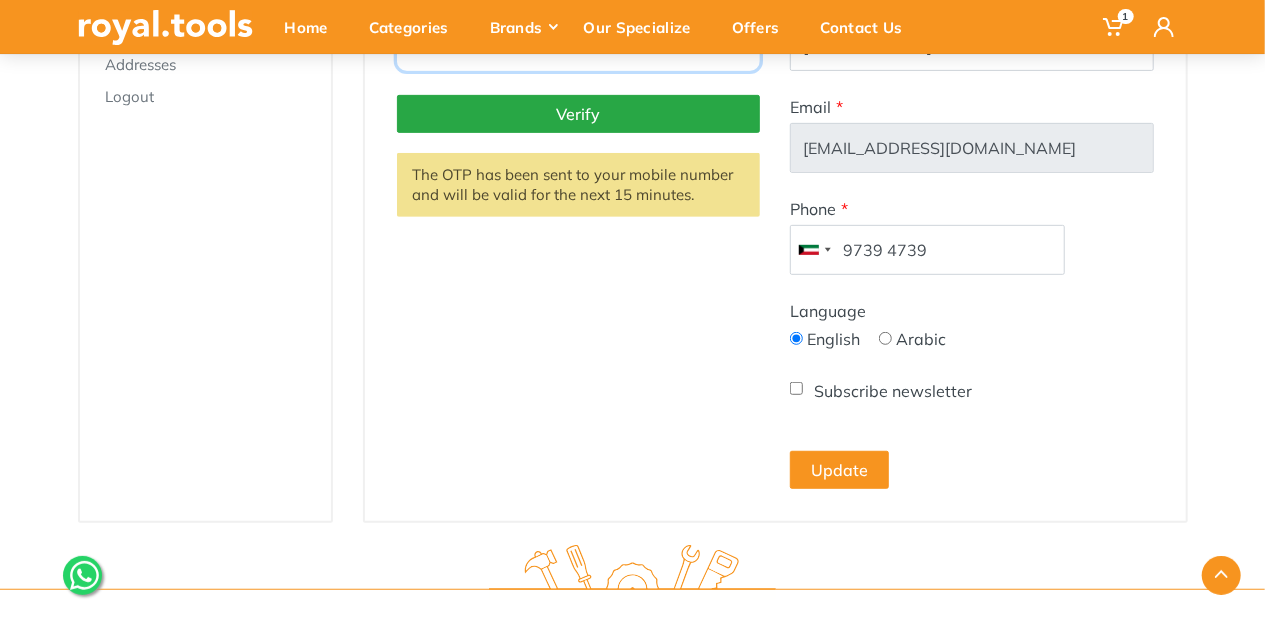 scroll, scrollTop: 412, scrollLeft: 0, axis: vertical 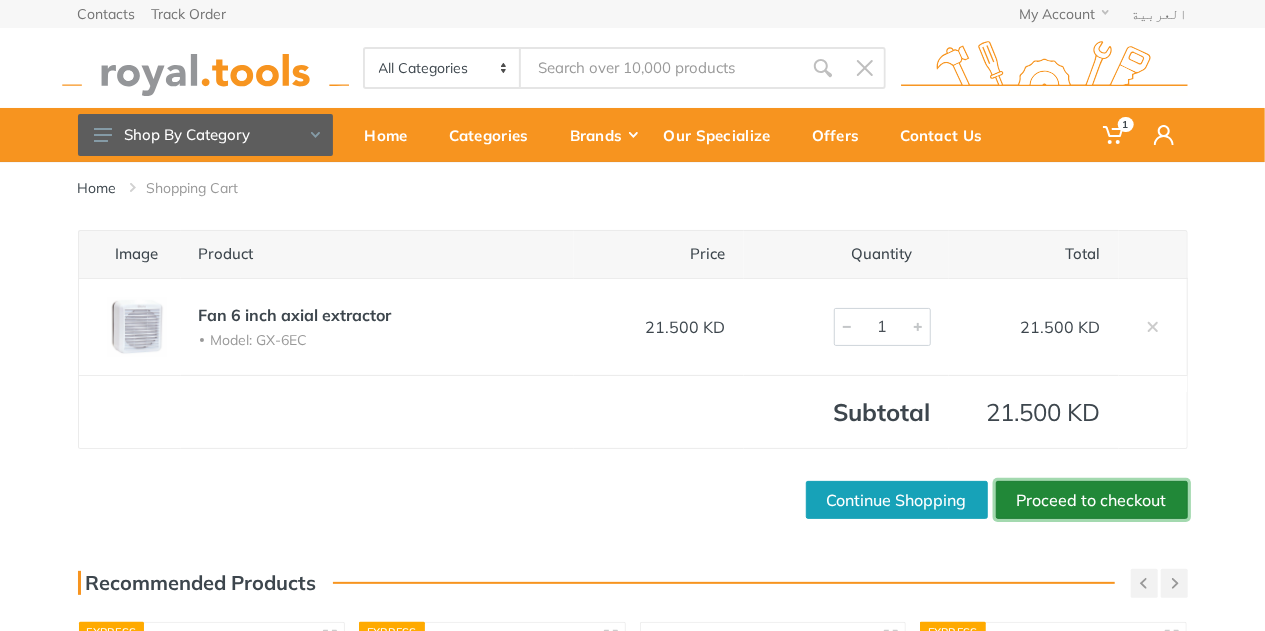 click on "Proceed to
checkout" at bounding box center [1092, 500] 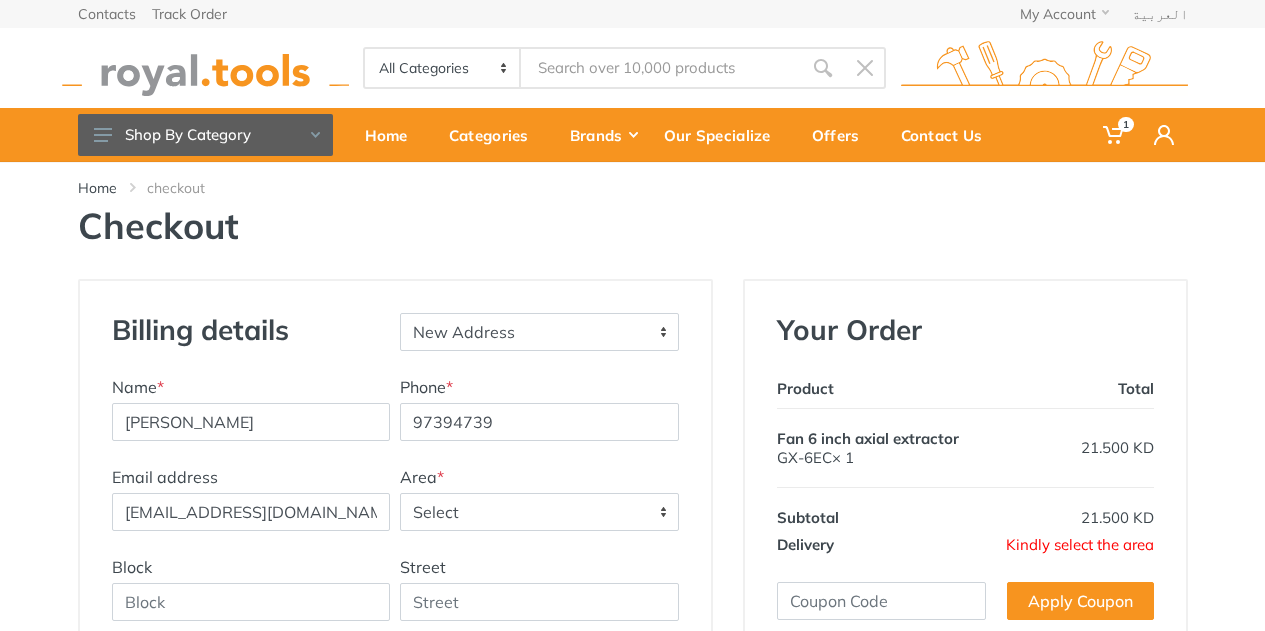 scroll, scrollTop: 0, scrollLeft: 0, axis: both 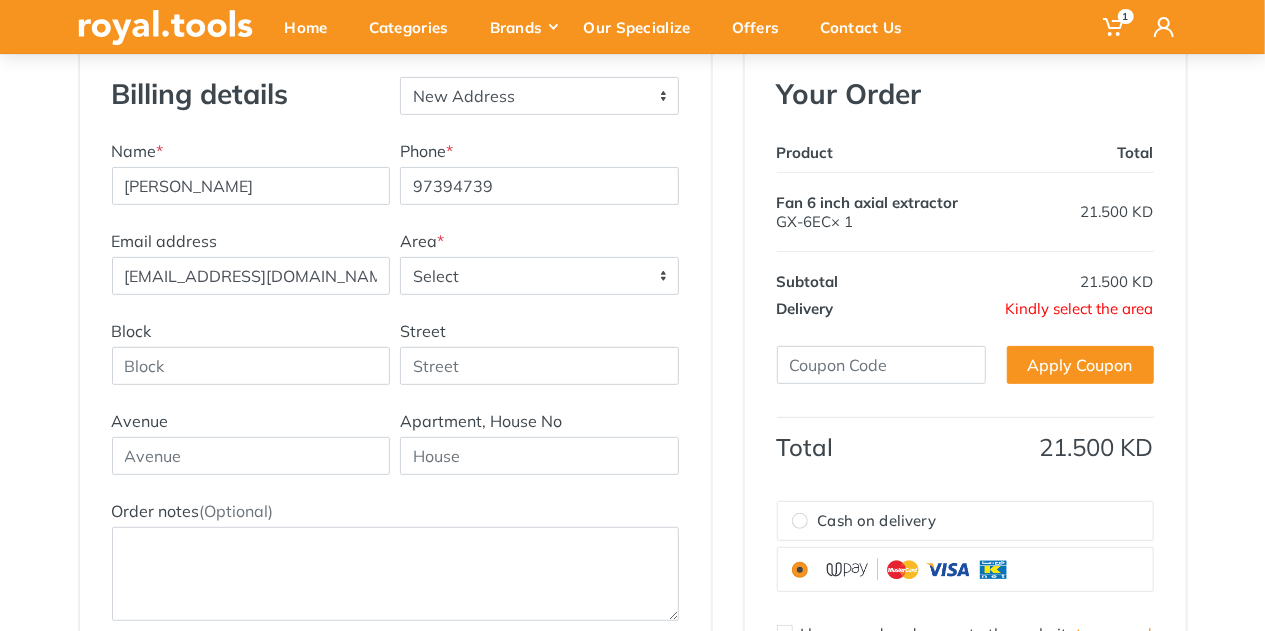 click on "Select" at bounding box center (539, 276) 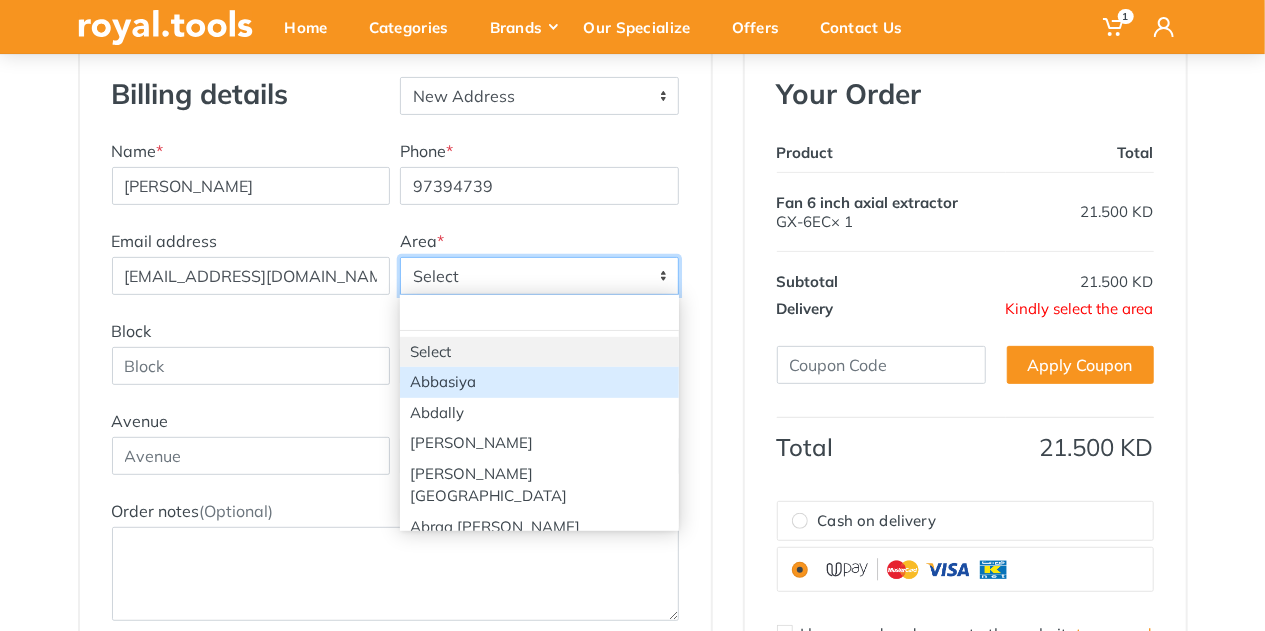 select on "32" 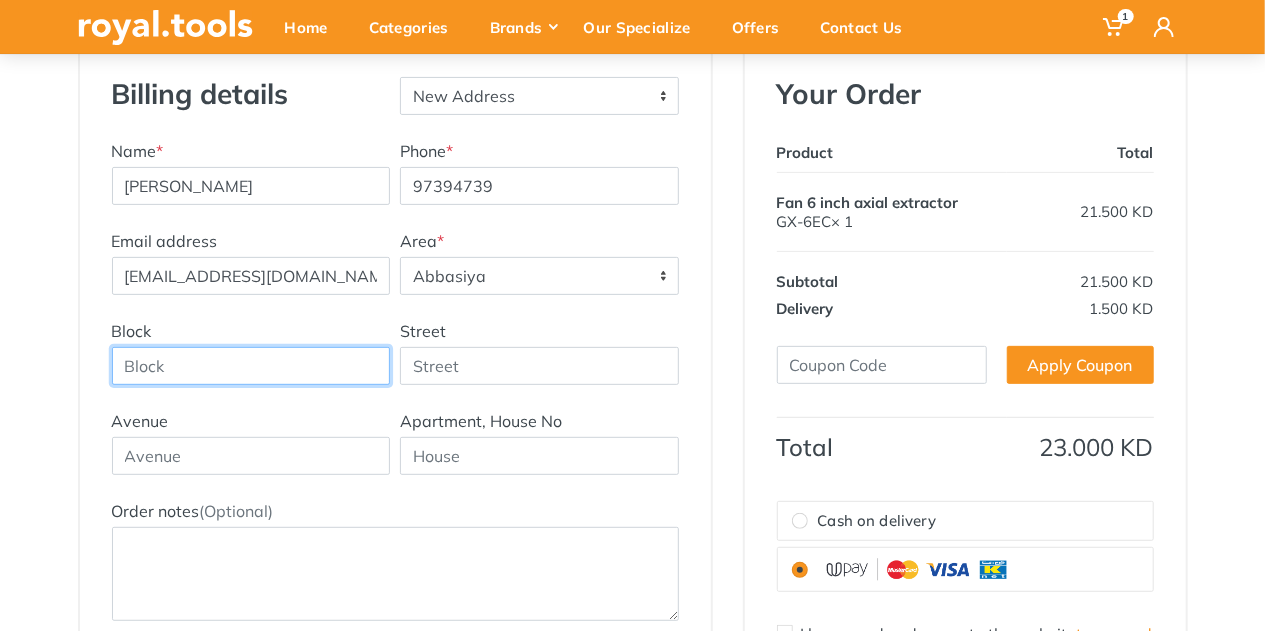 click on "Block" at bounding box center [251, 366] 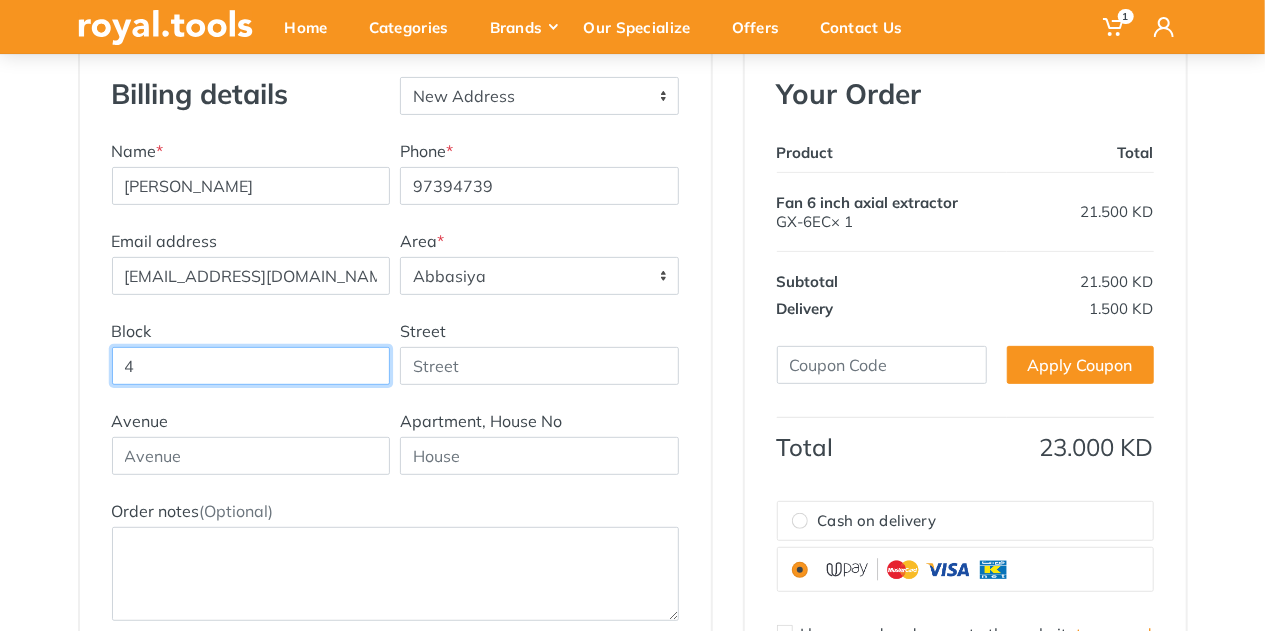 type on "4" 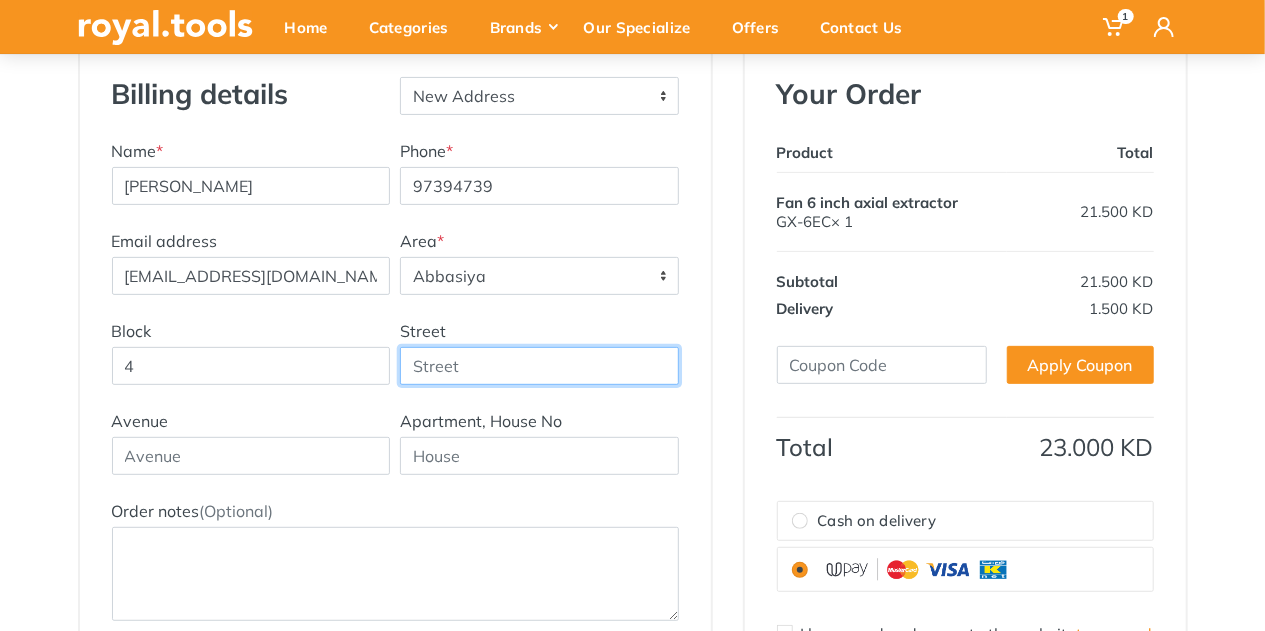 click on "Street" at bounding box center (539, 366) 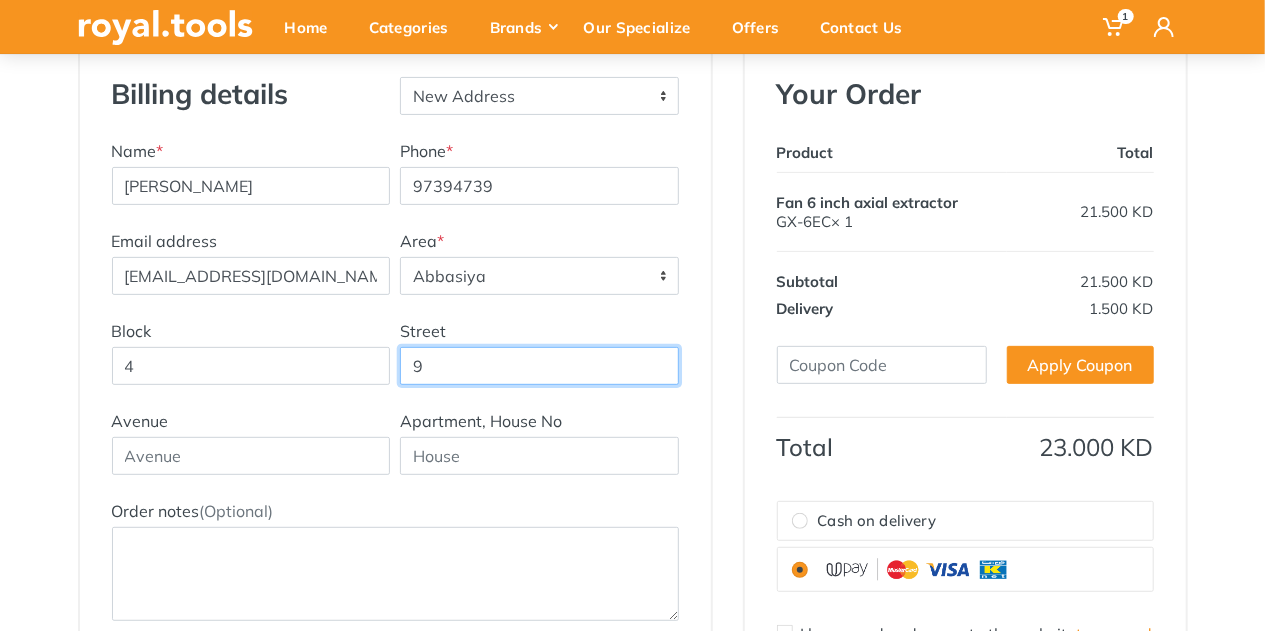 type on "9" 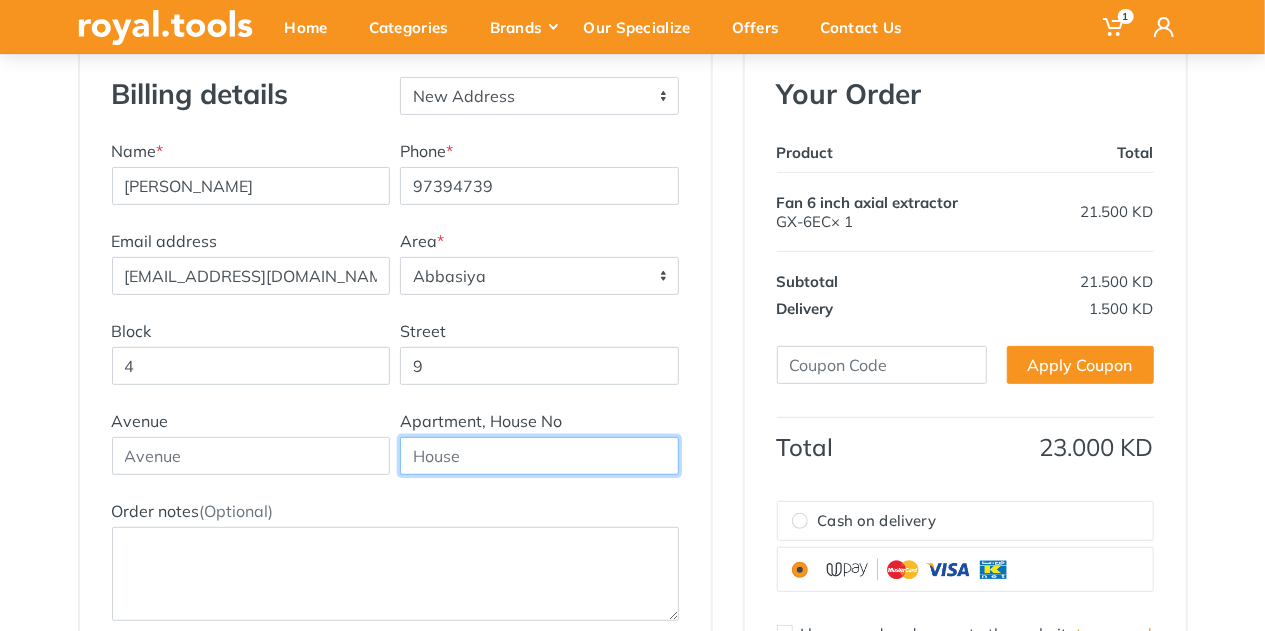 click at bounding box center [539, 456] 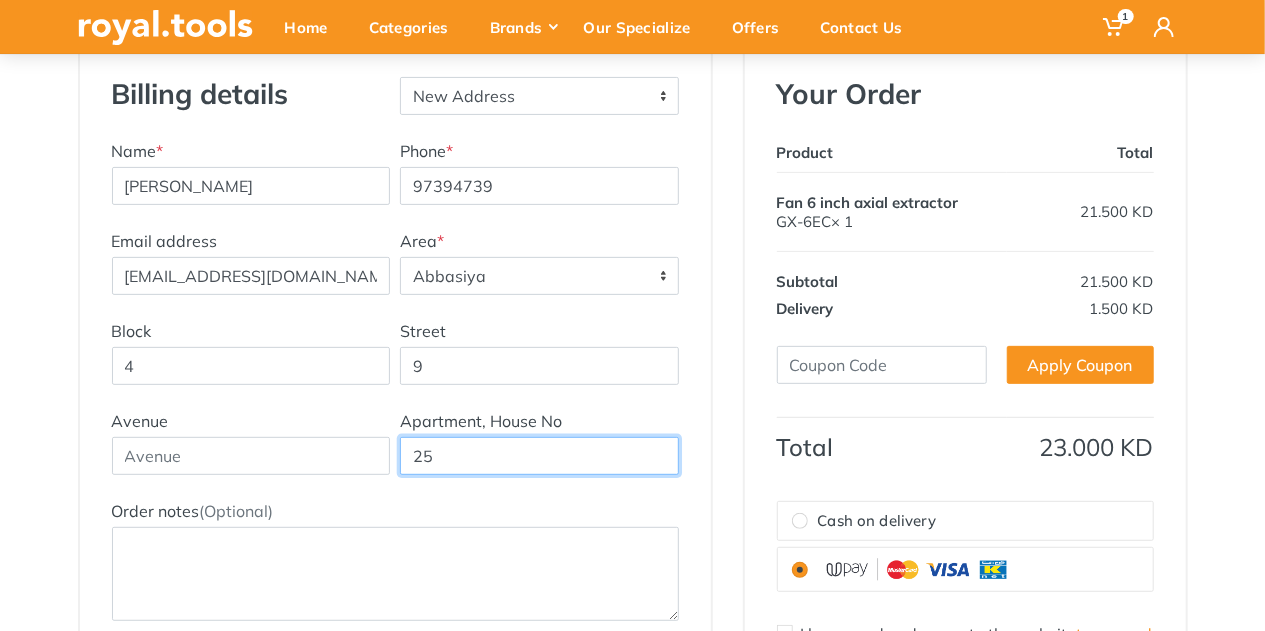 type on "25" 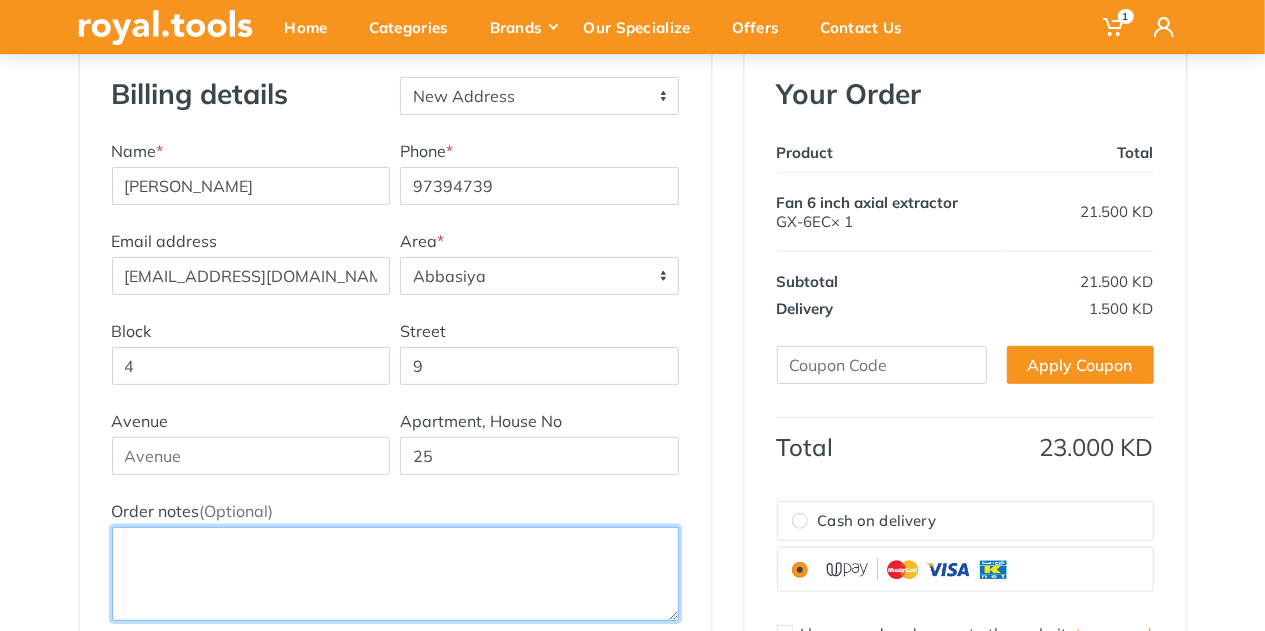 click on "Order notes  (Optional)" at bounding box center [395, 574] 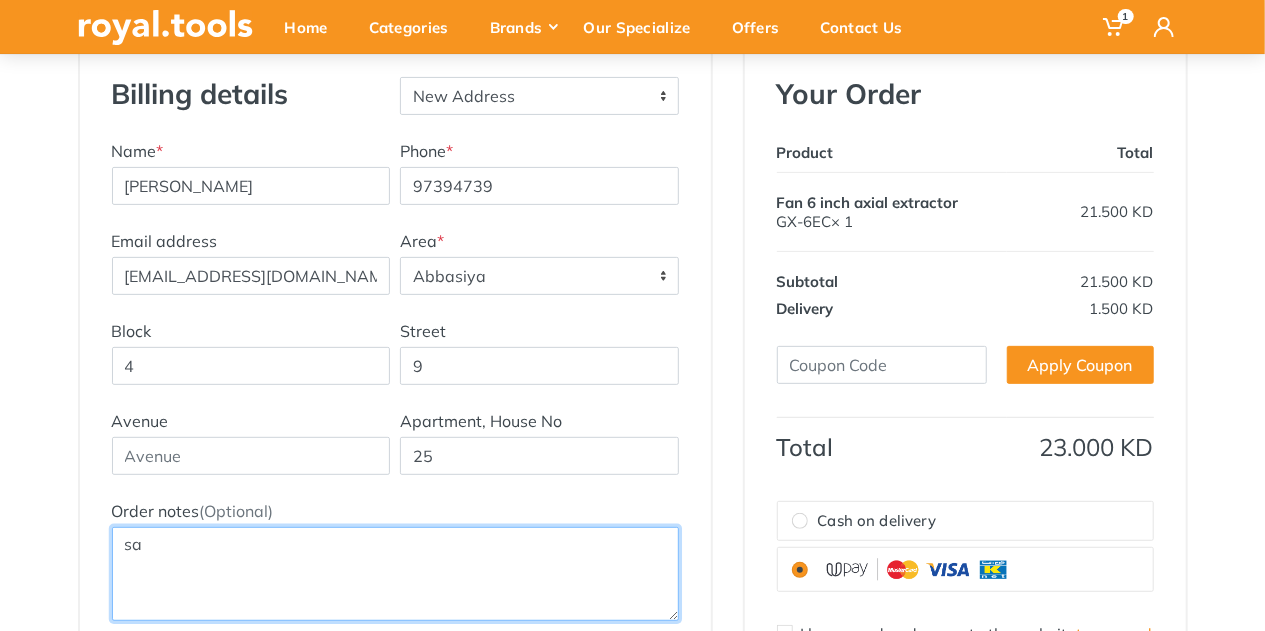 type on "s" 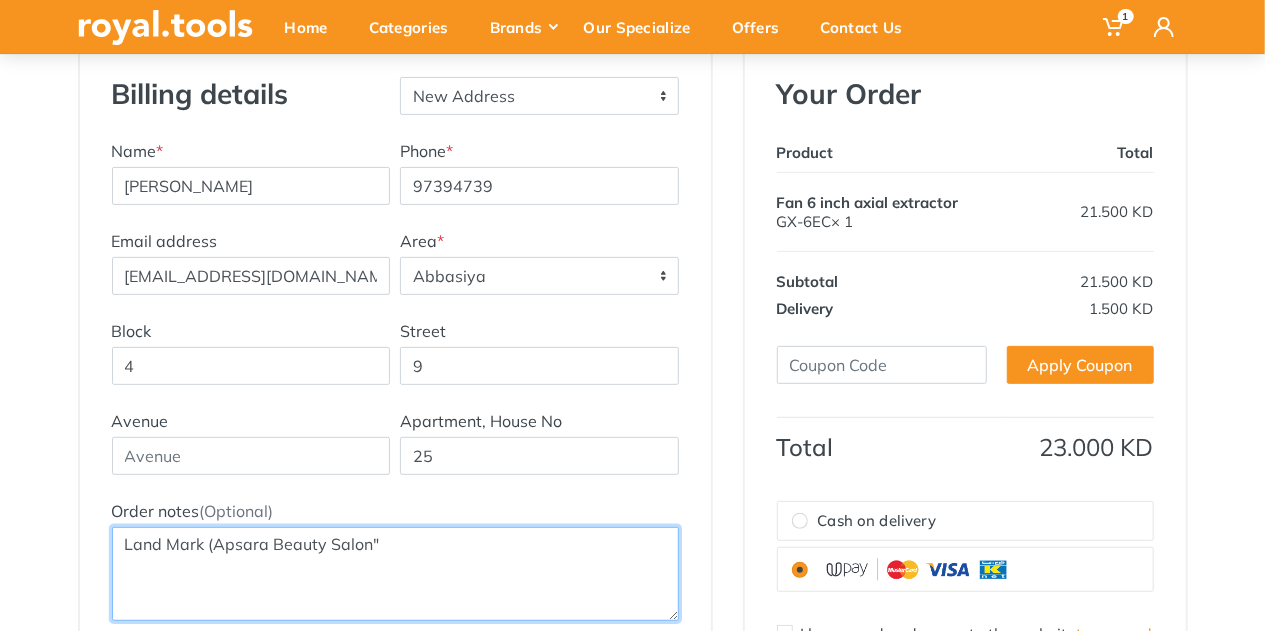 click on "Land Mark (Apsara Beauty Salon"" at bounding box center [395, 574] 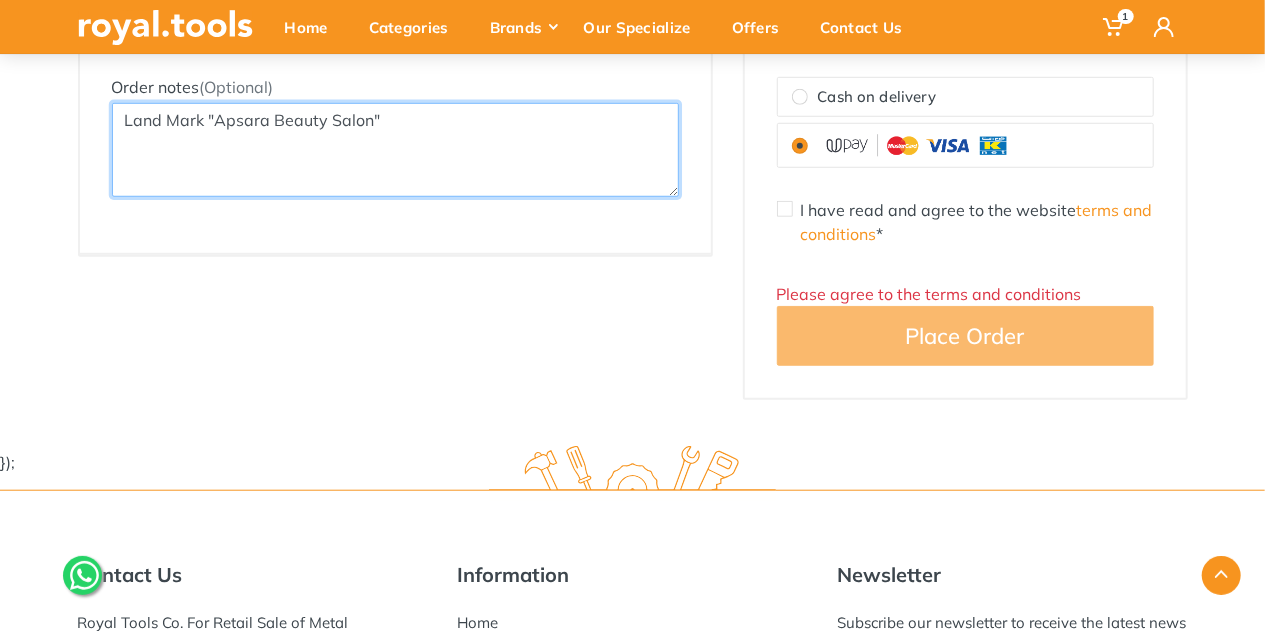 scroll, scrollTop: 662, scrollLeft: 0, axis: vertical 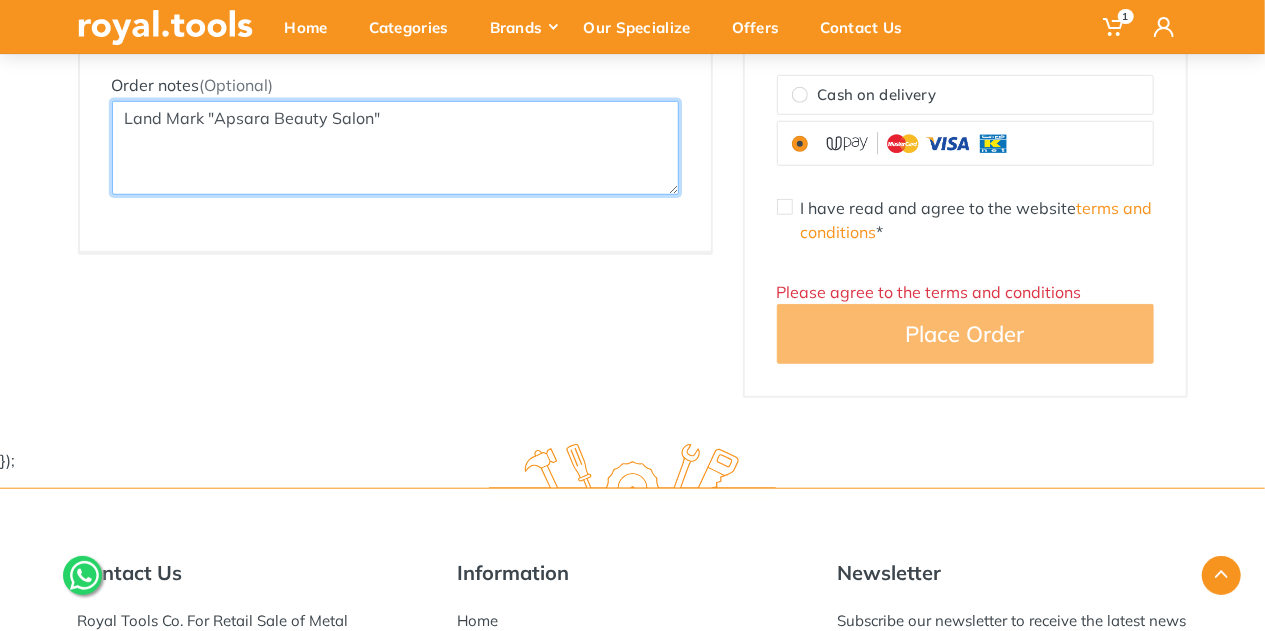 type on "Land Mark "Apsara Beauty Salon"" 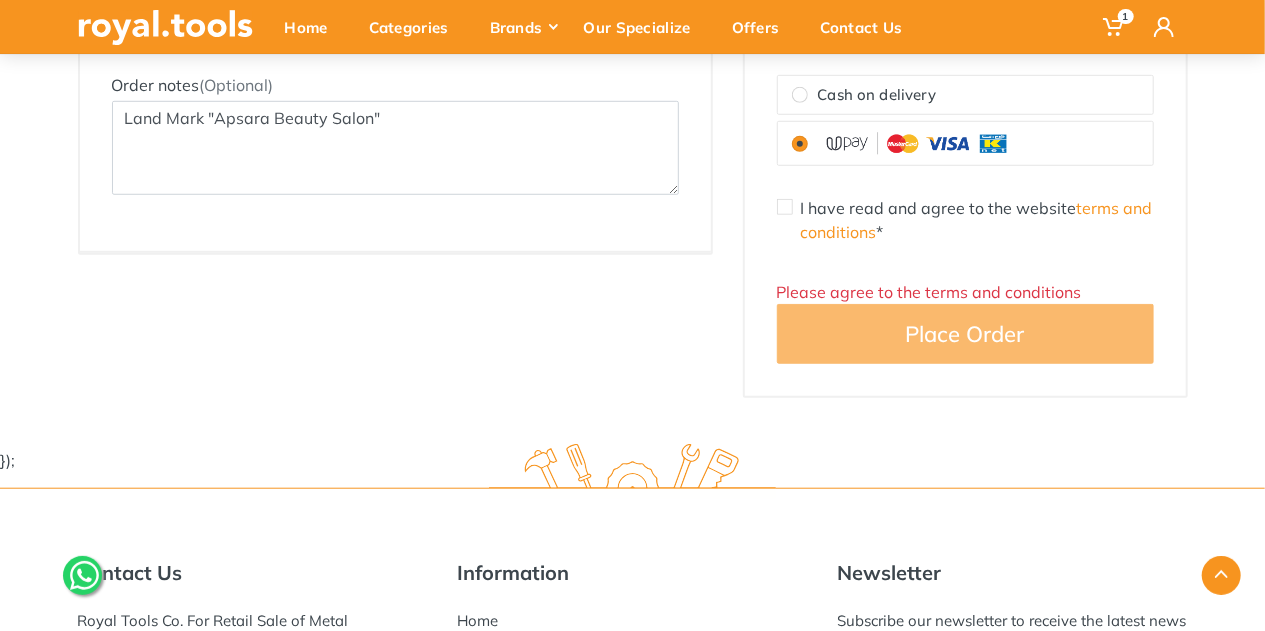click at bounding box center (918, 143) 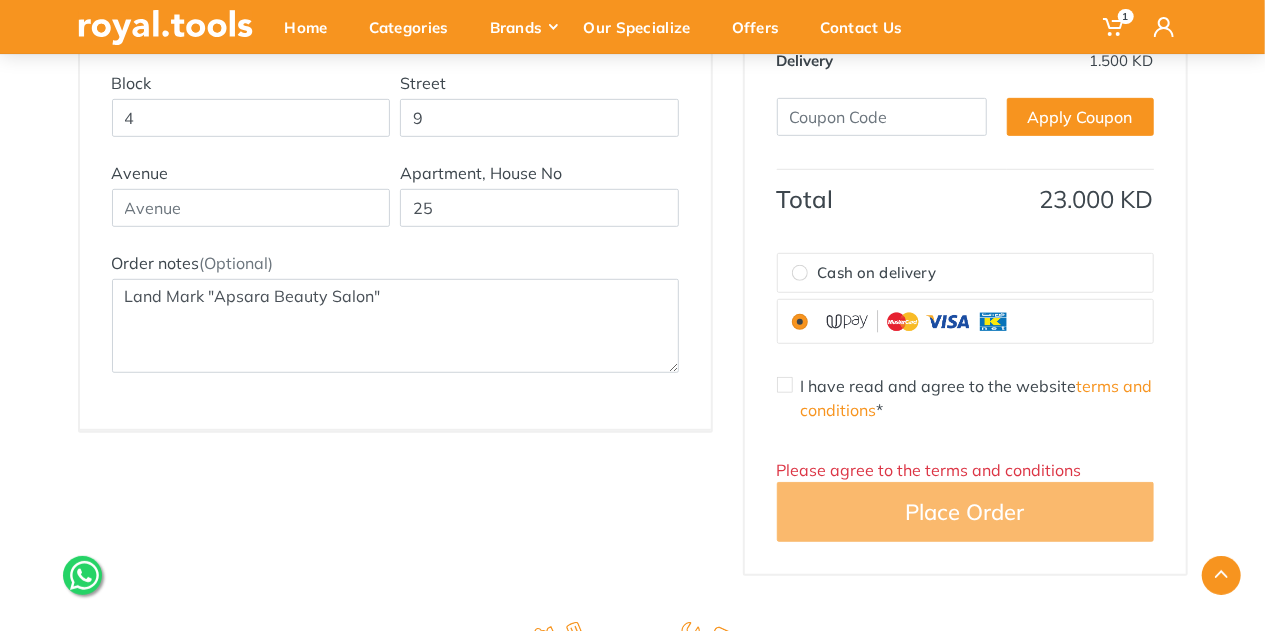 scroll, scrollTop: 485, scrollLeft: 0, axis: vertical 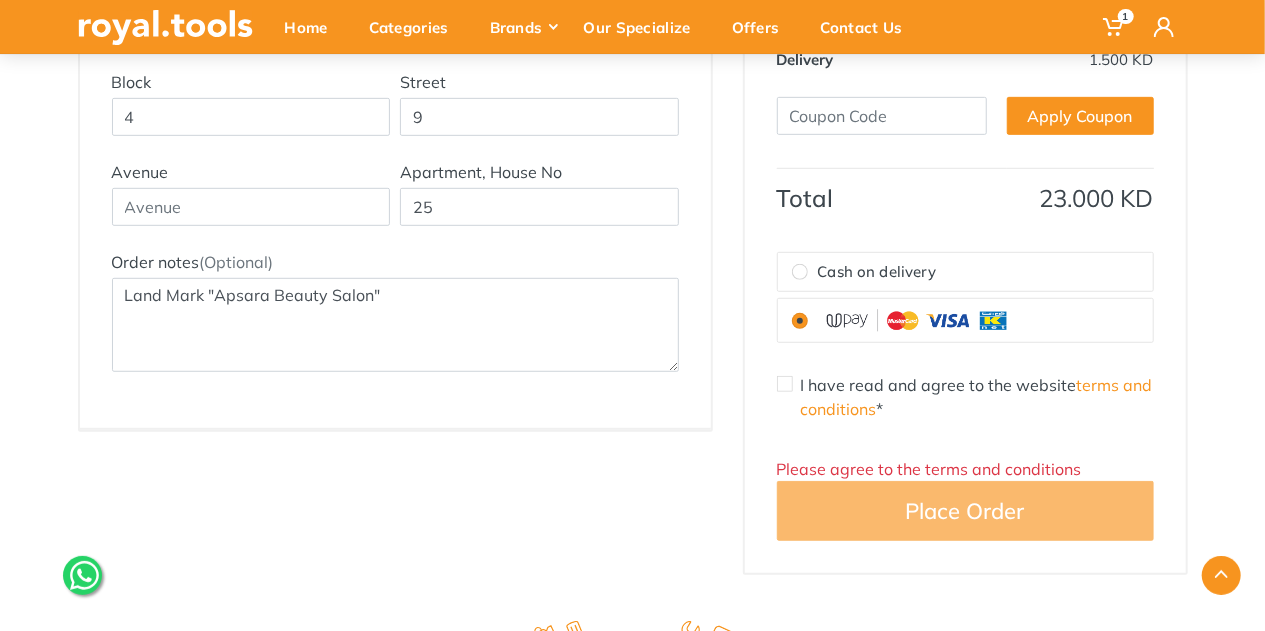 click on "I have read and agree to the website  terms and conditions *" at bounding box center (785, 384) 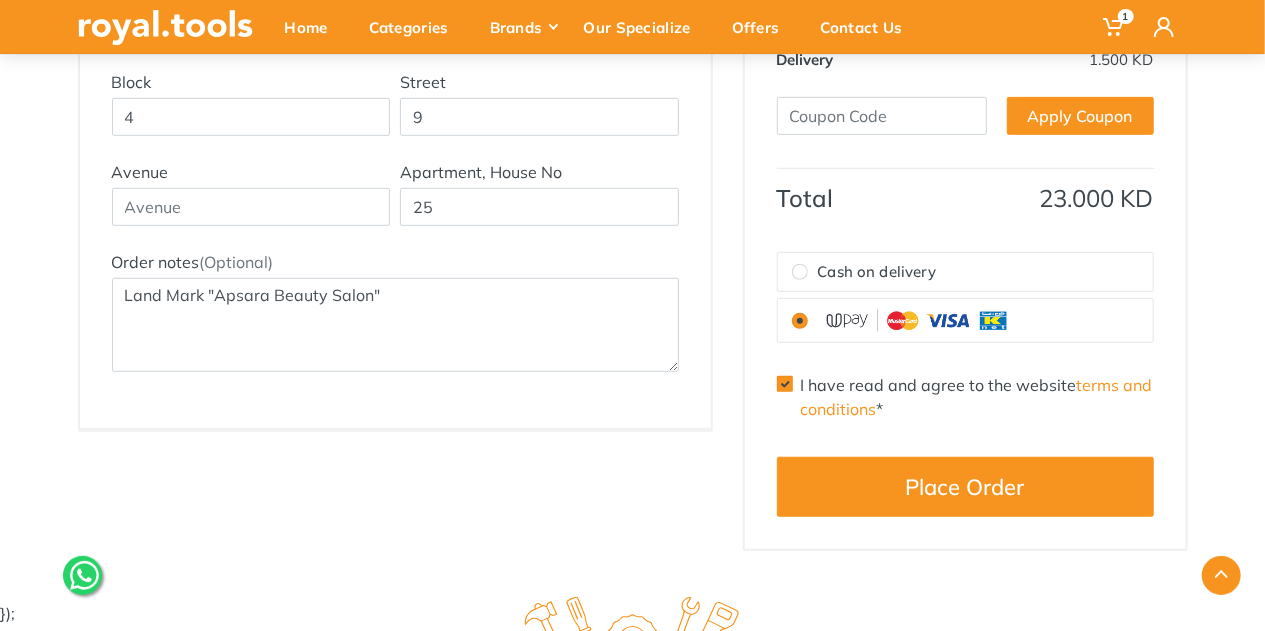 click at bounding box center (918, 320) 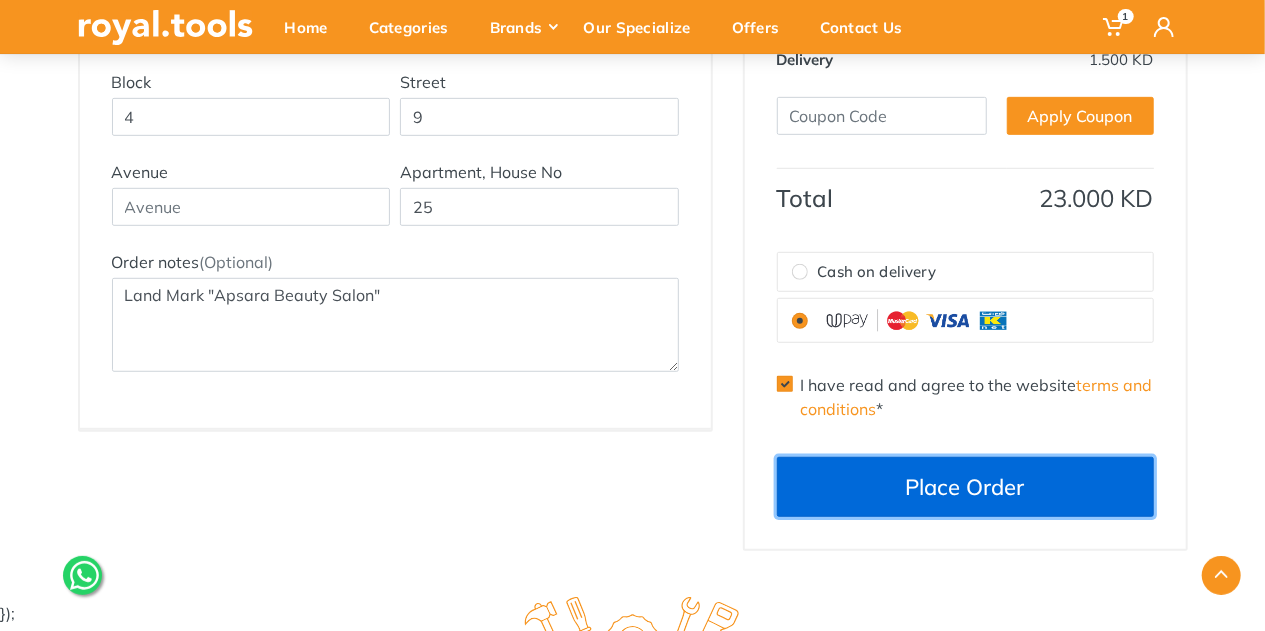 click on "Place
Order" at bounding box center [965, 487] 